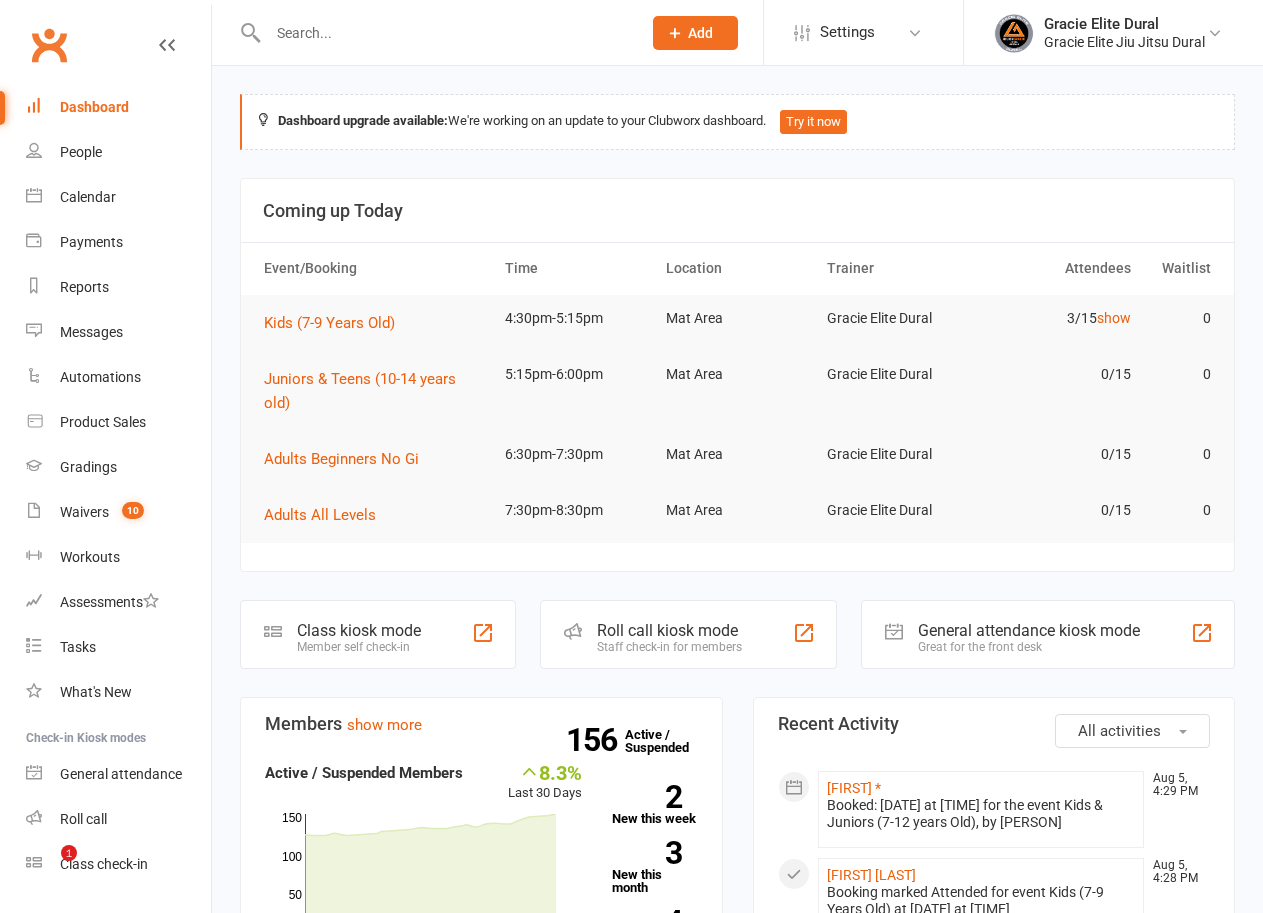 scroll, scrollTop: 1200, scrollLeft: 0, axis: vertical 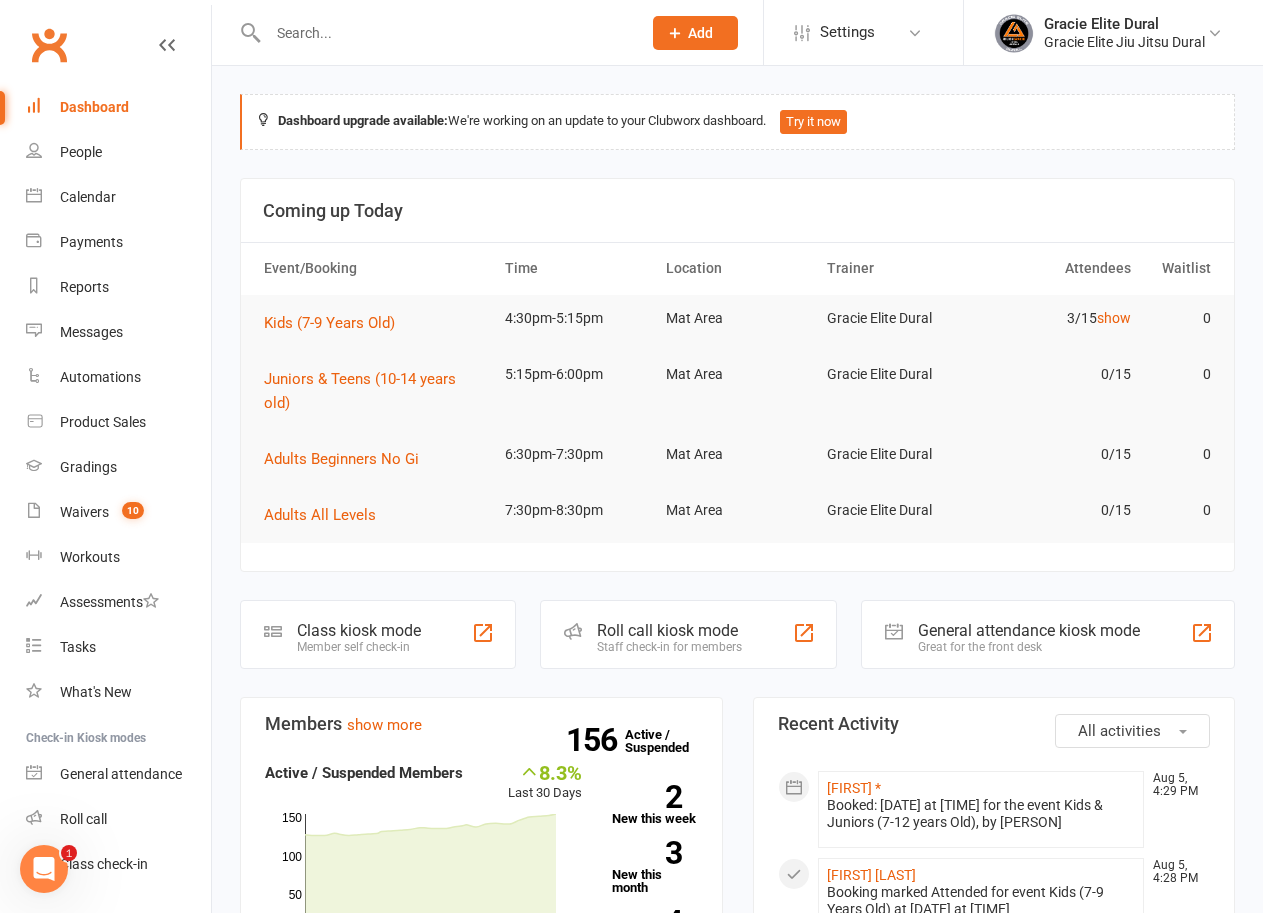 click on "Dashboard" at bounding box center (94, 107) 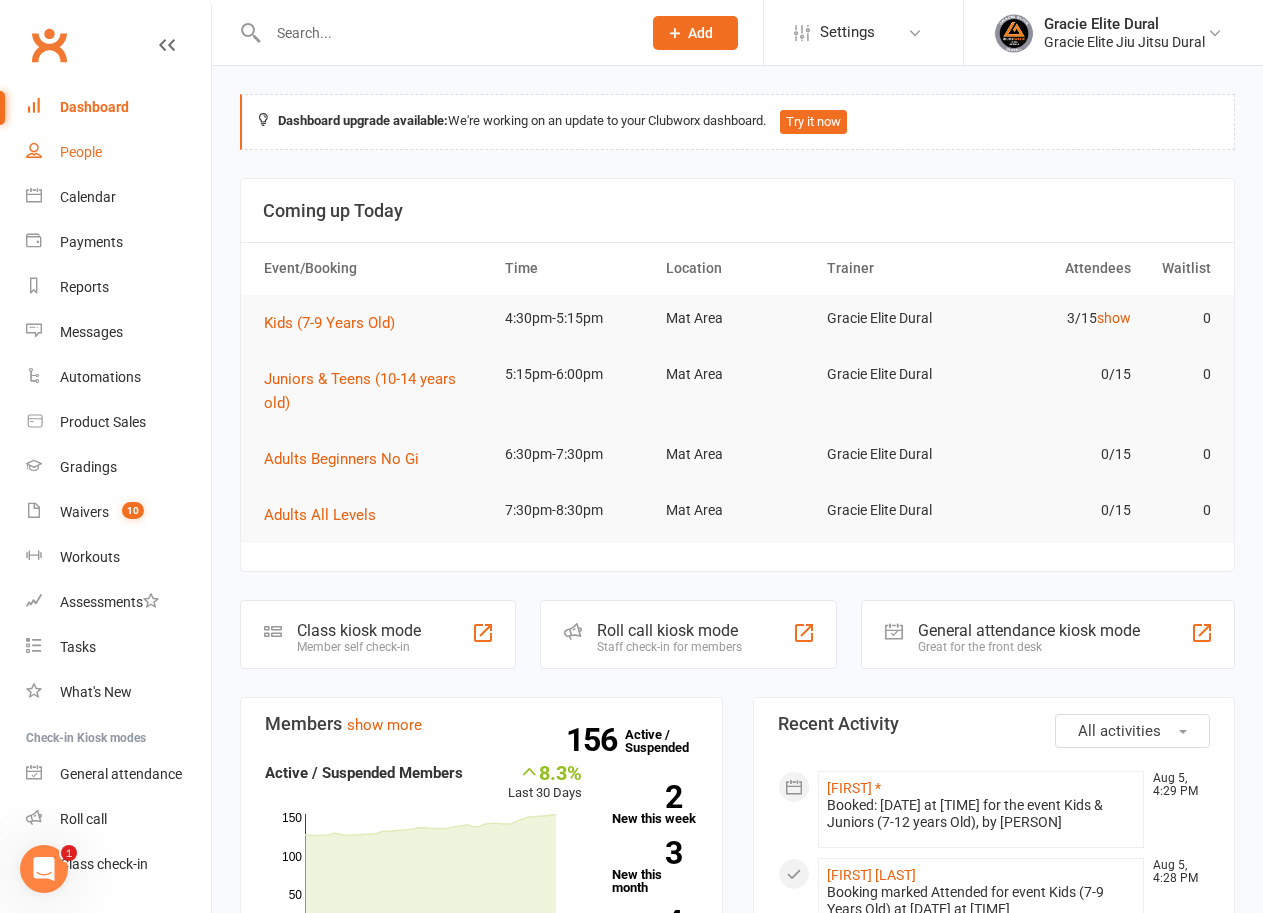 click on "People" at bounding box center (81, 152) 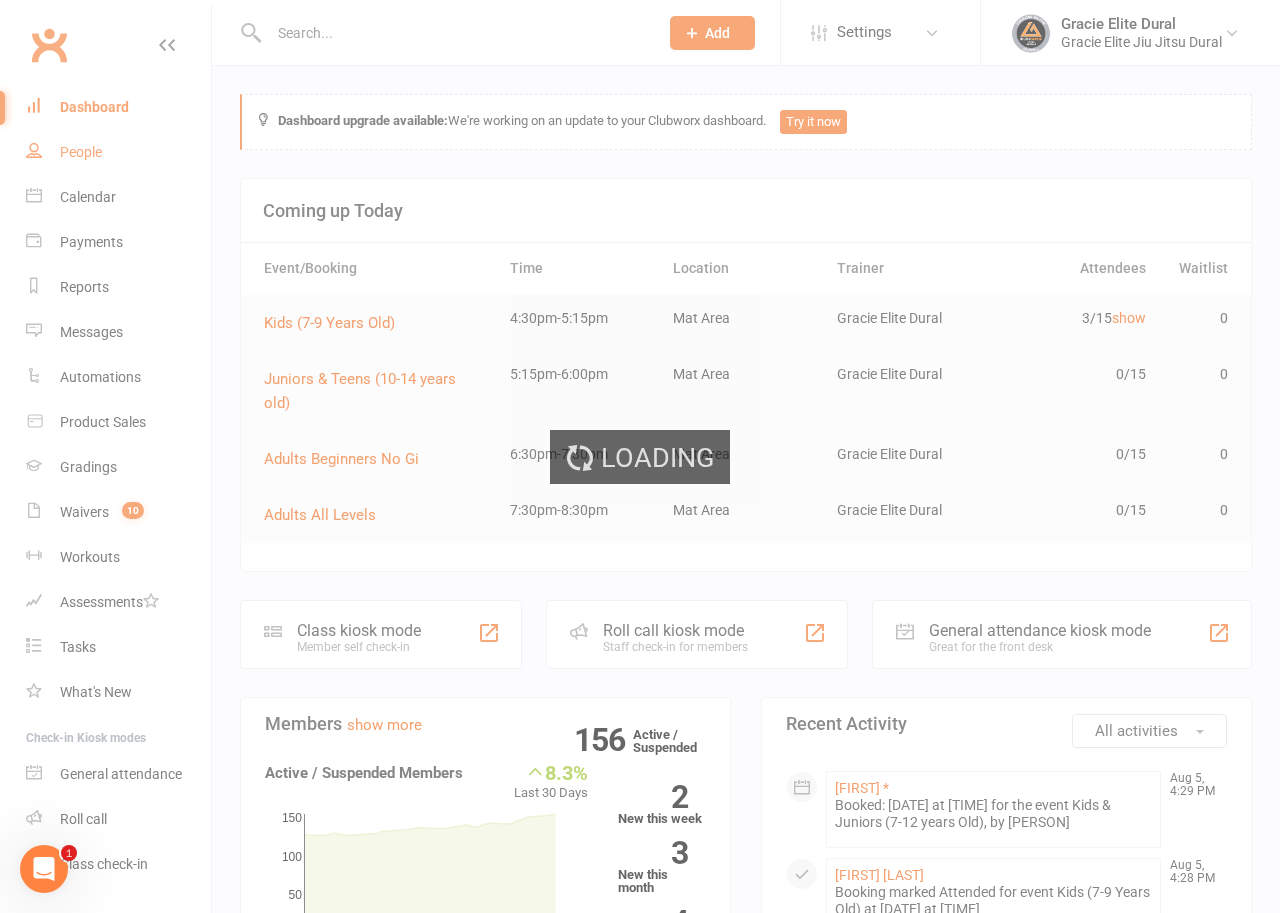 select on "100" 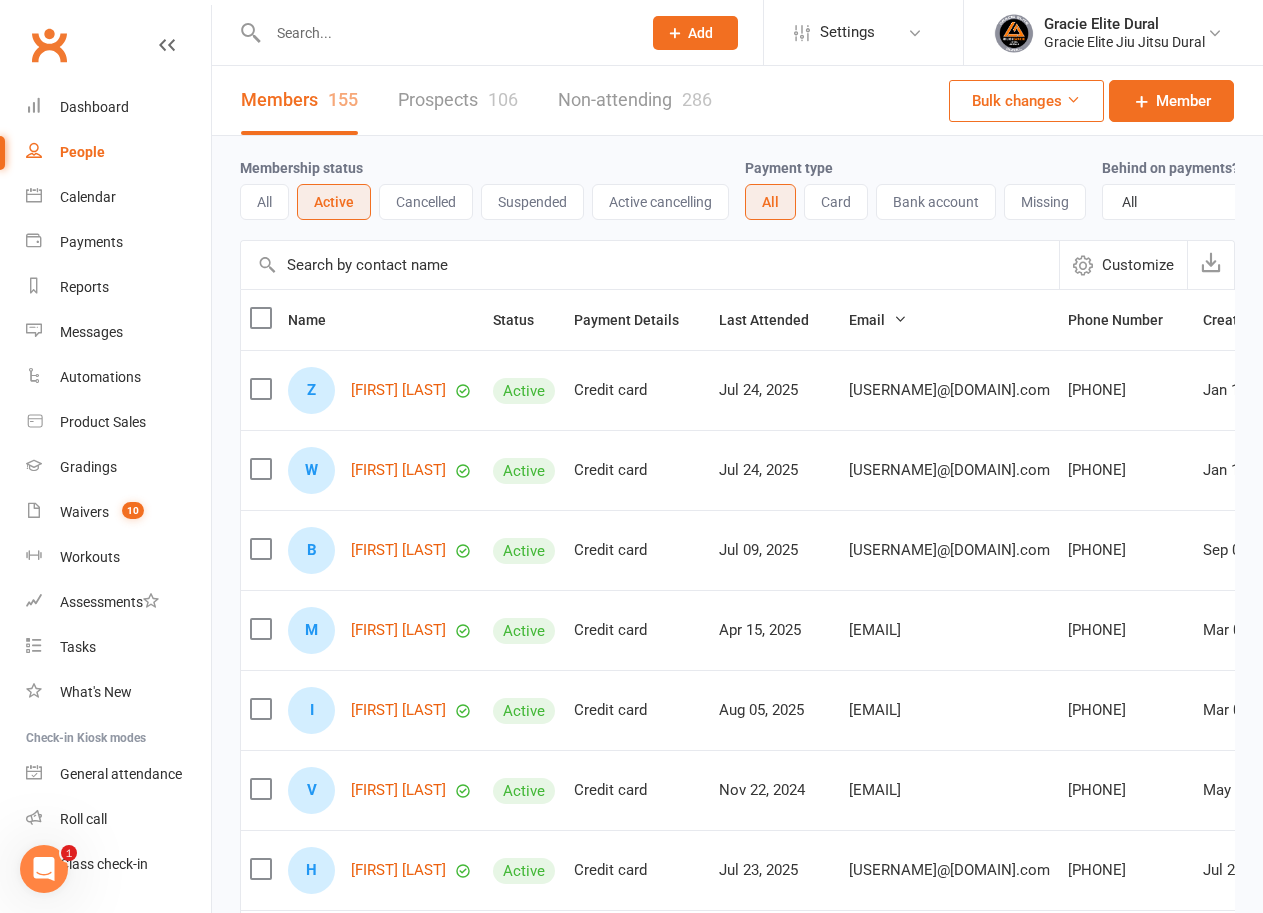 click at bounding box center (444, 33) 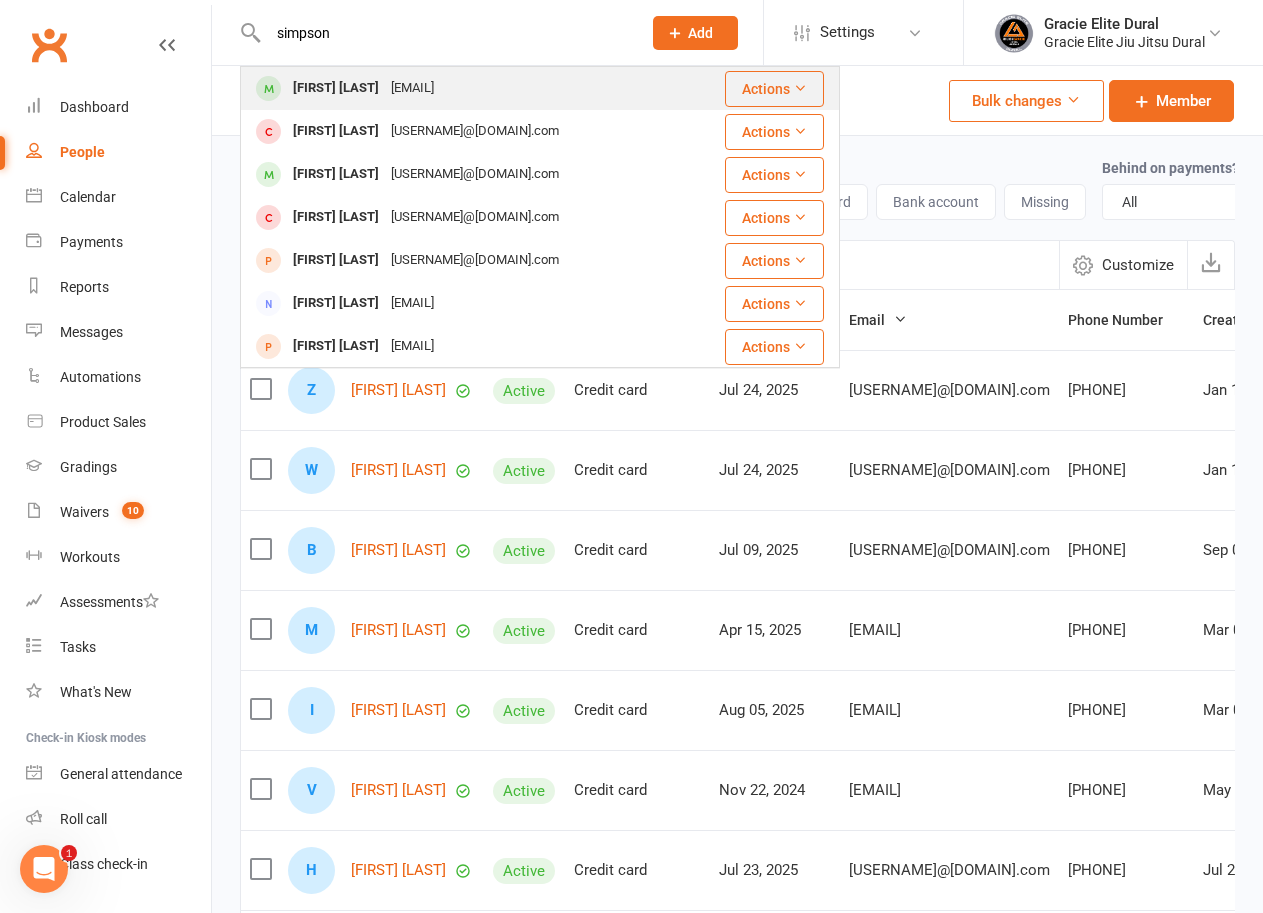 type on "simpson" 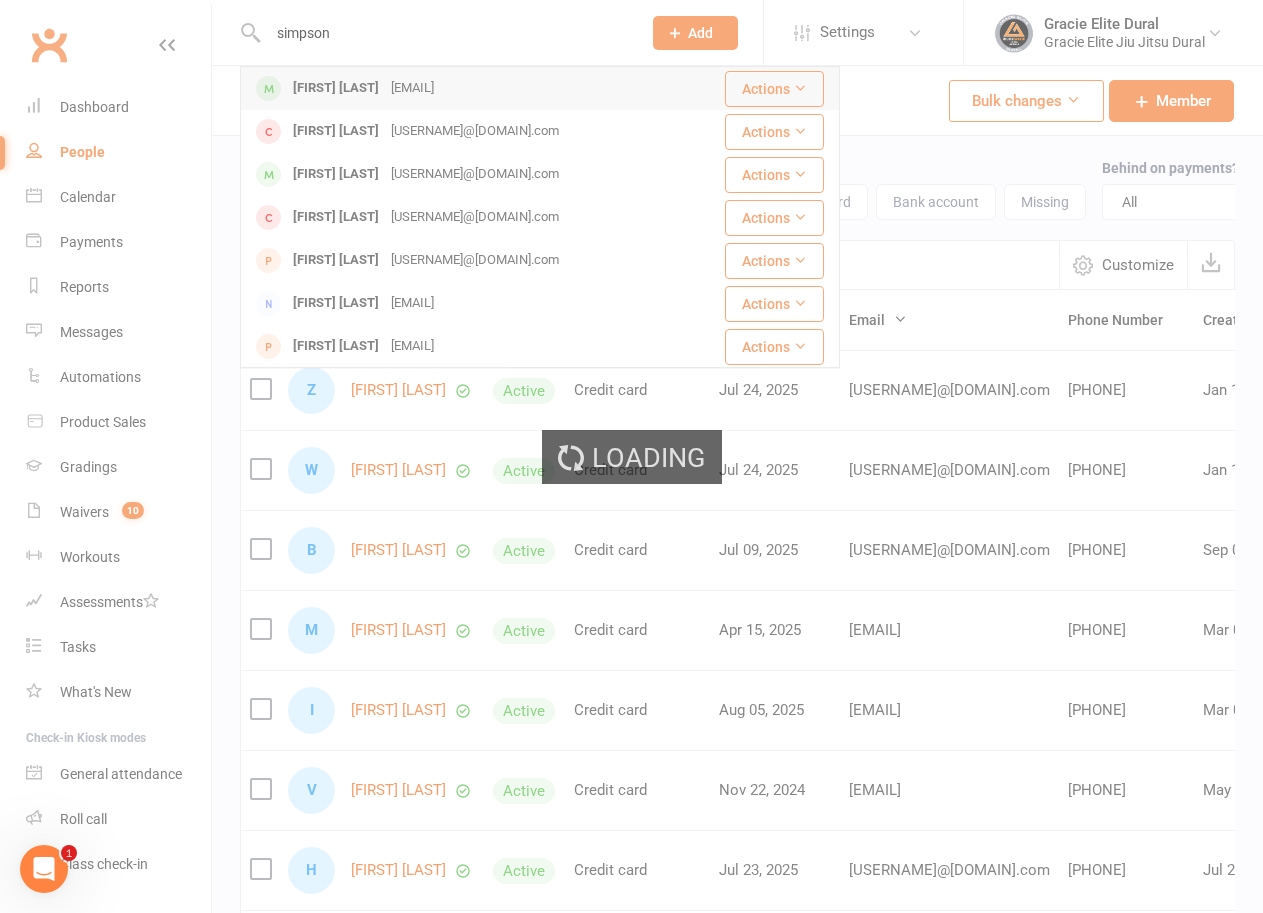 type 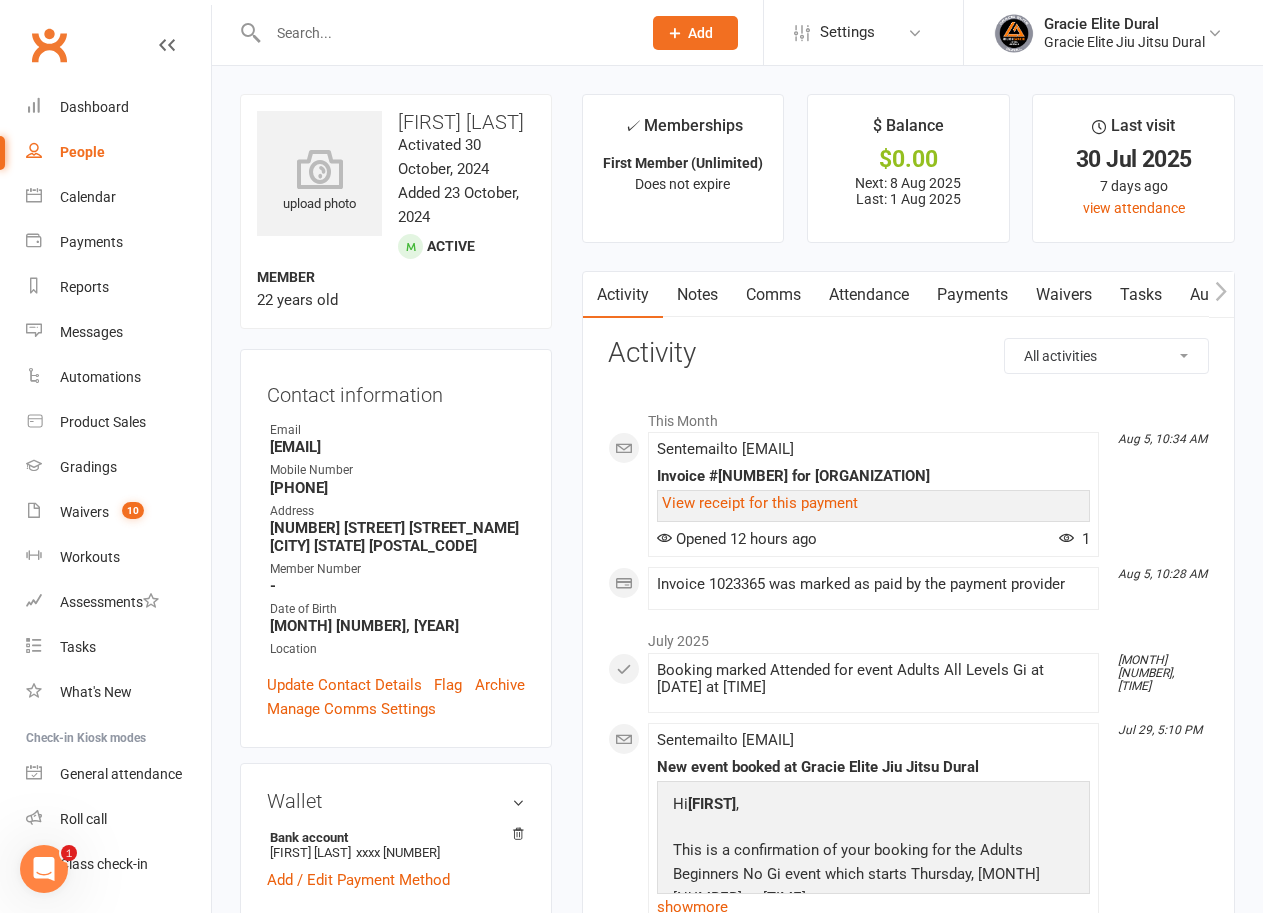 click on "Payments" at bounding box center [972, 295] 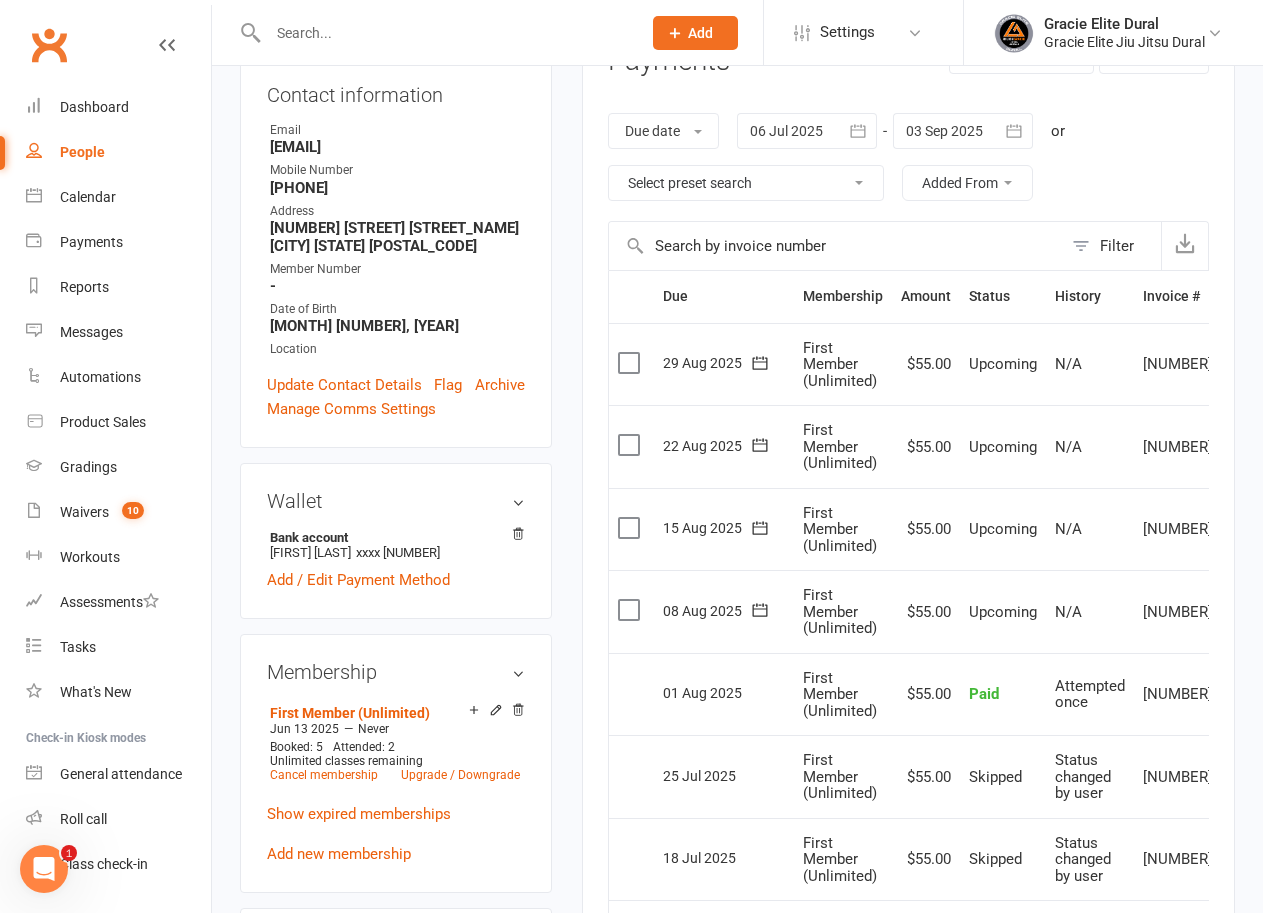 scroll, scrollTop: 400, scrollLeft: 0, axis: vertical 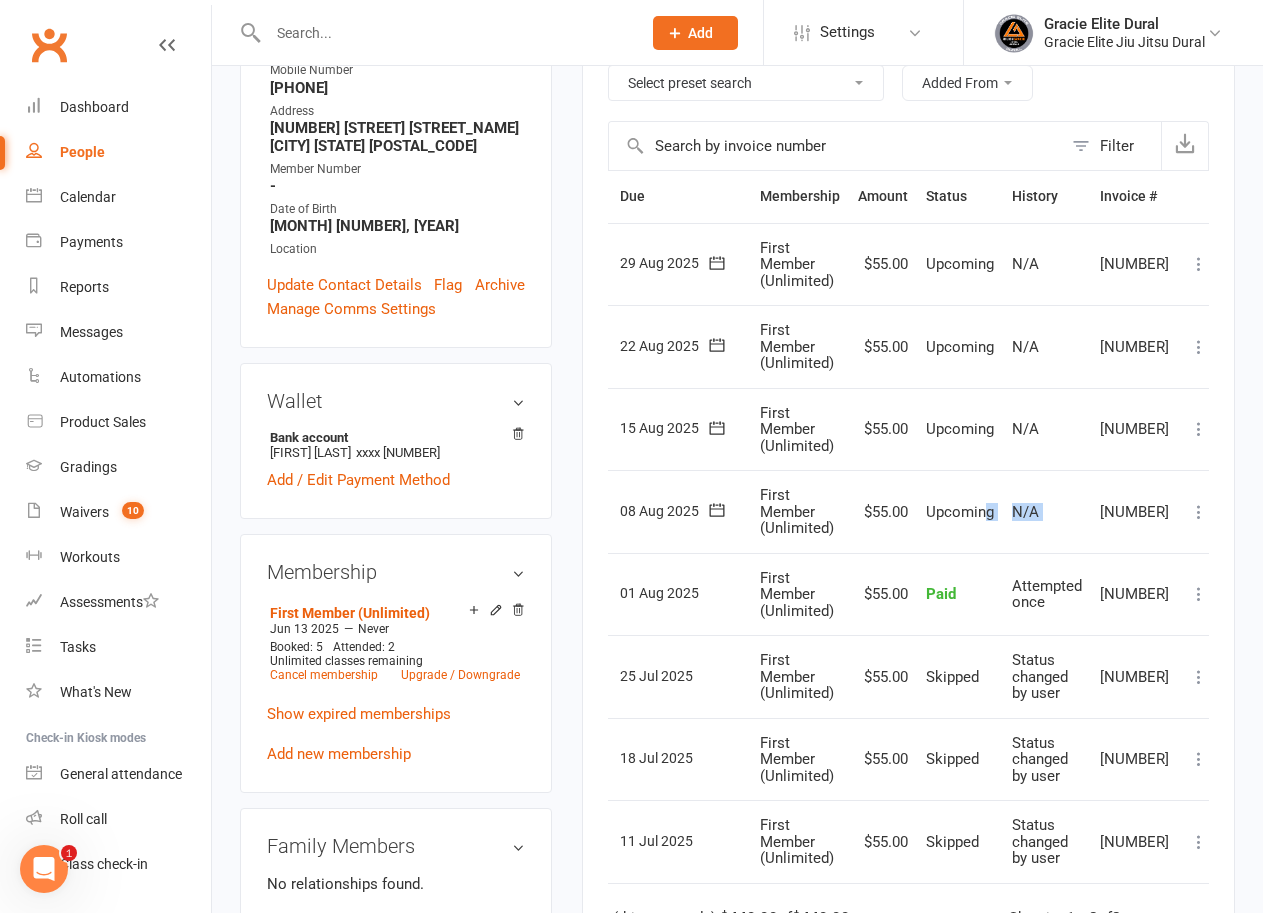 drag, startPoint x: 1032, startPoint y: 511, endPoint x: 1097, endPoint y: 511, distance: 65 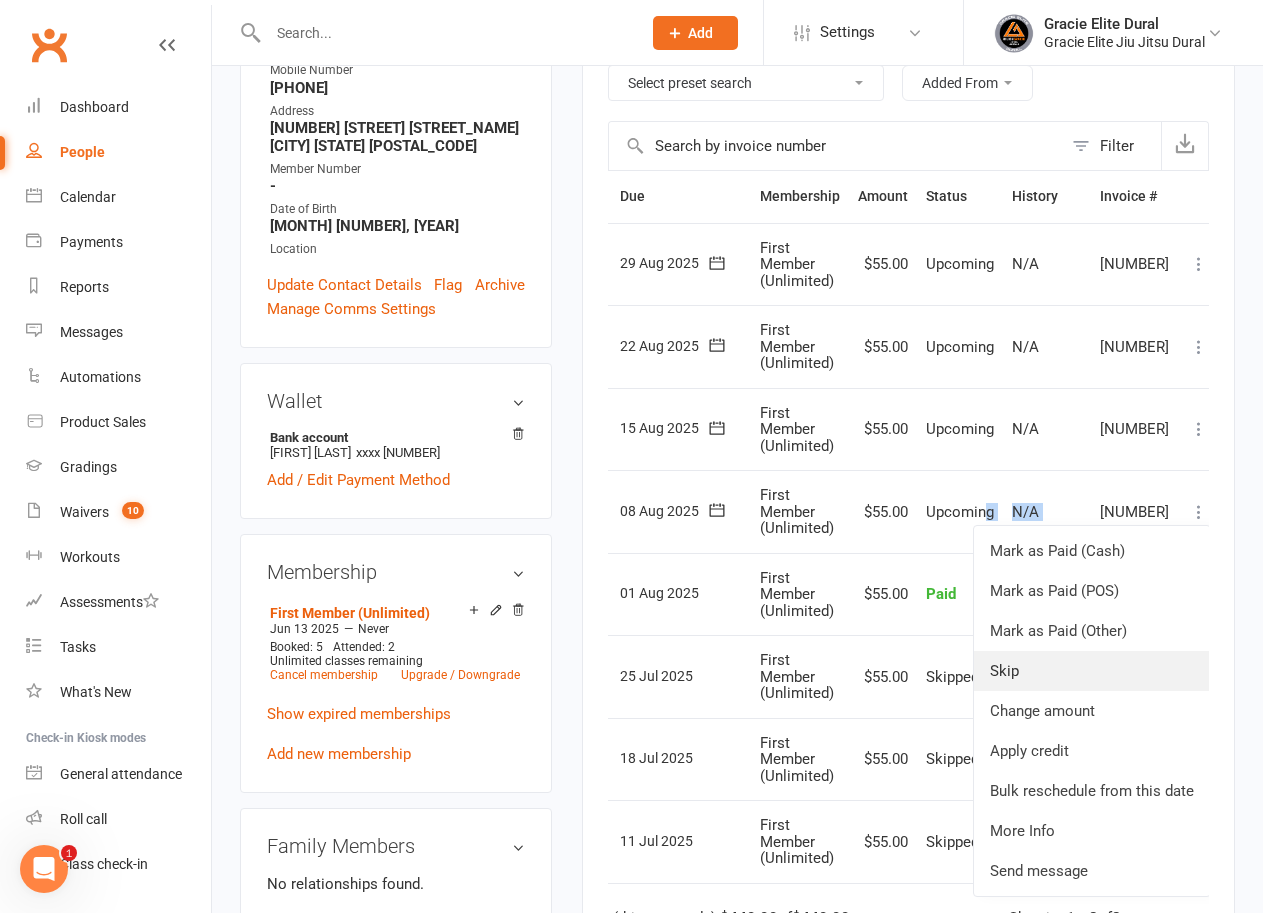 click on "Skip" at bounding box center (1092, 671) 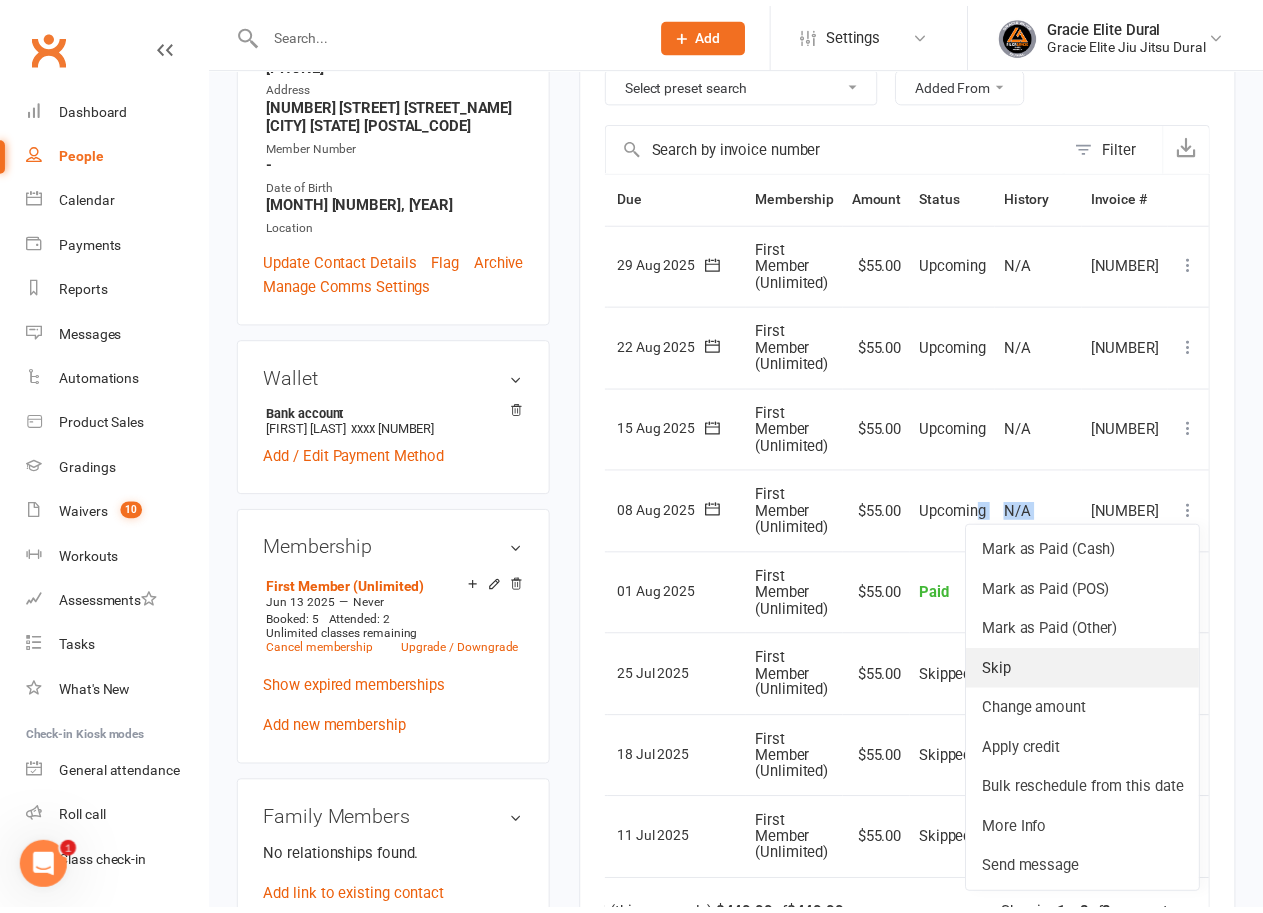scroll, scrollTop: 0, scrollLeft: 31, axis: horizontal 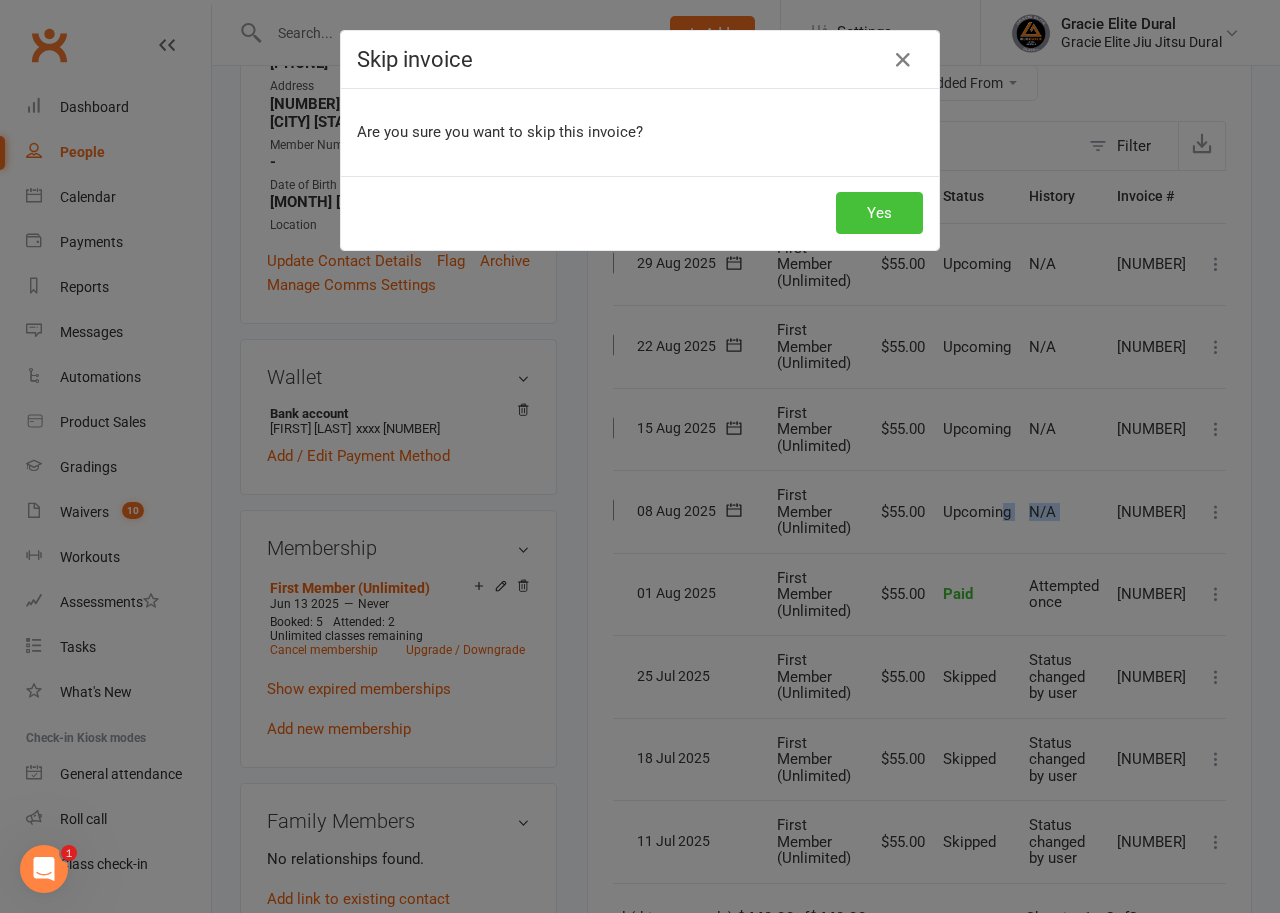 click on "Yes" at bounding box center [879, 213] 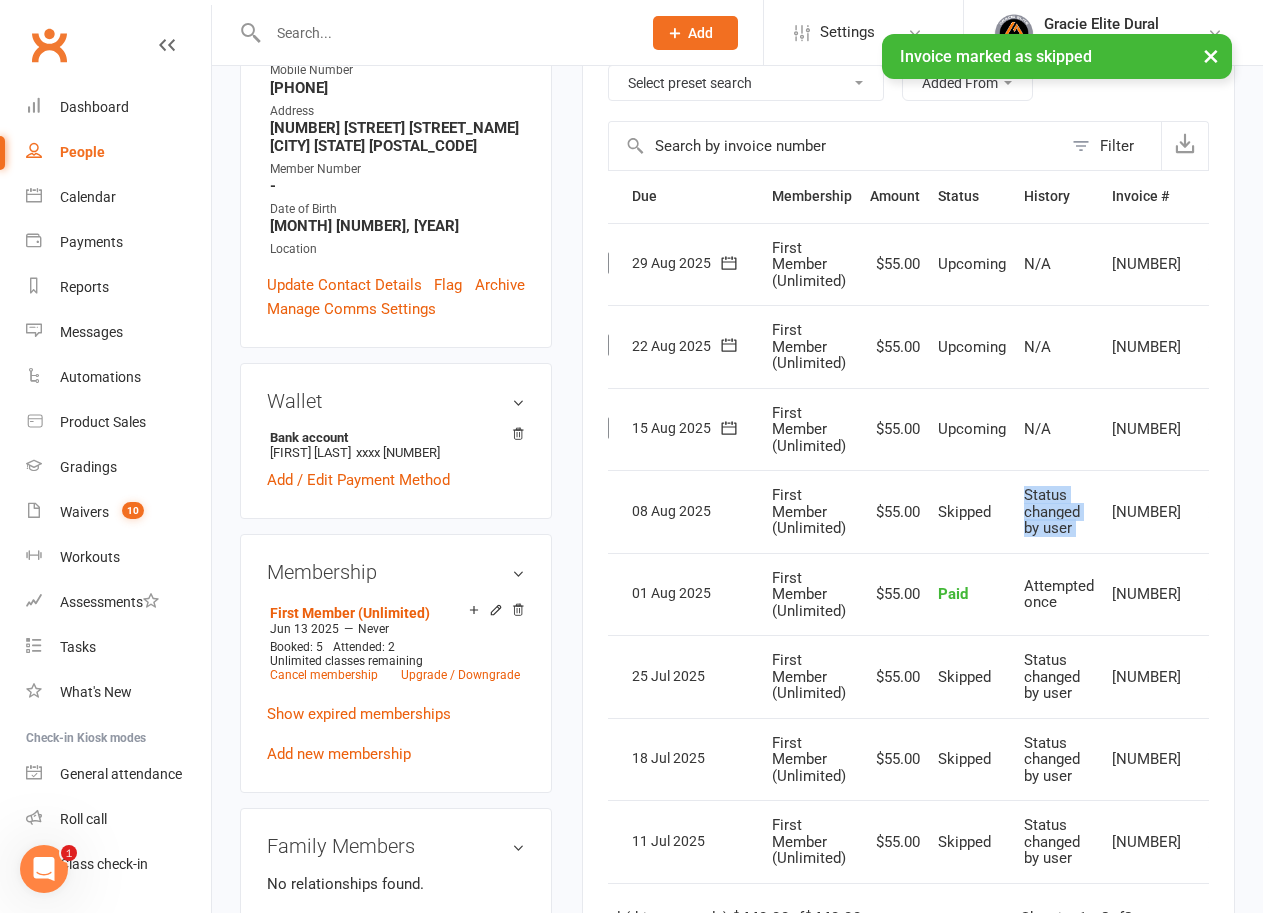 click at bounding box center [1211, 429] 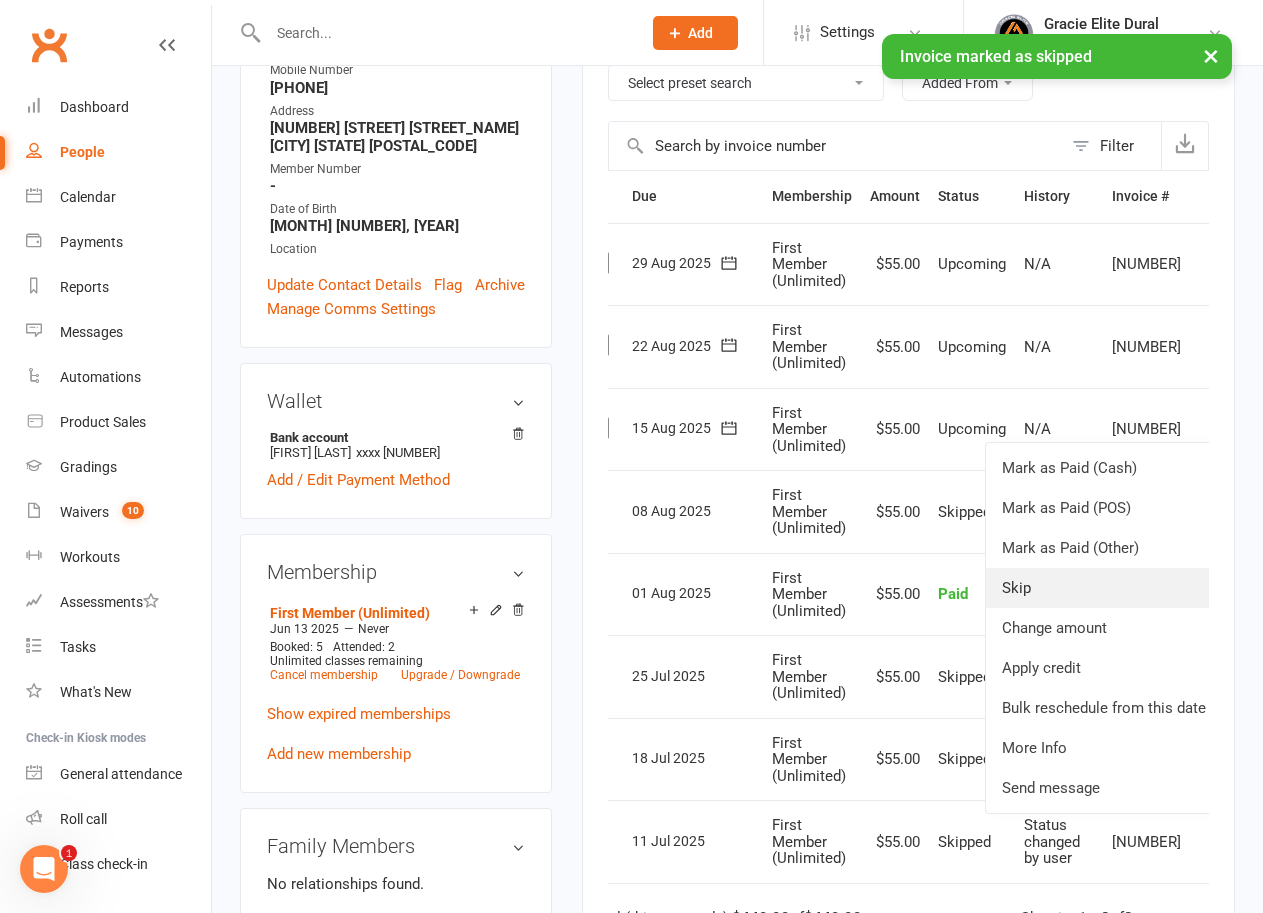 click on "Skip" at bounding box center (1104, 588) 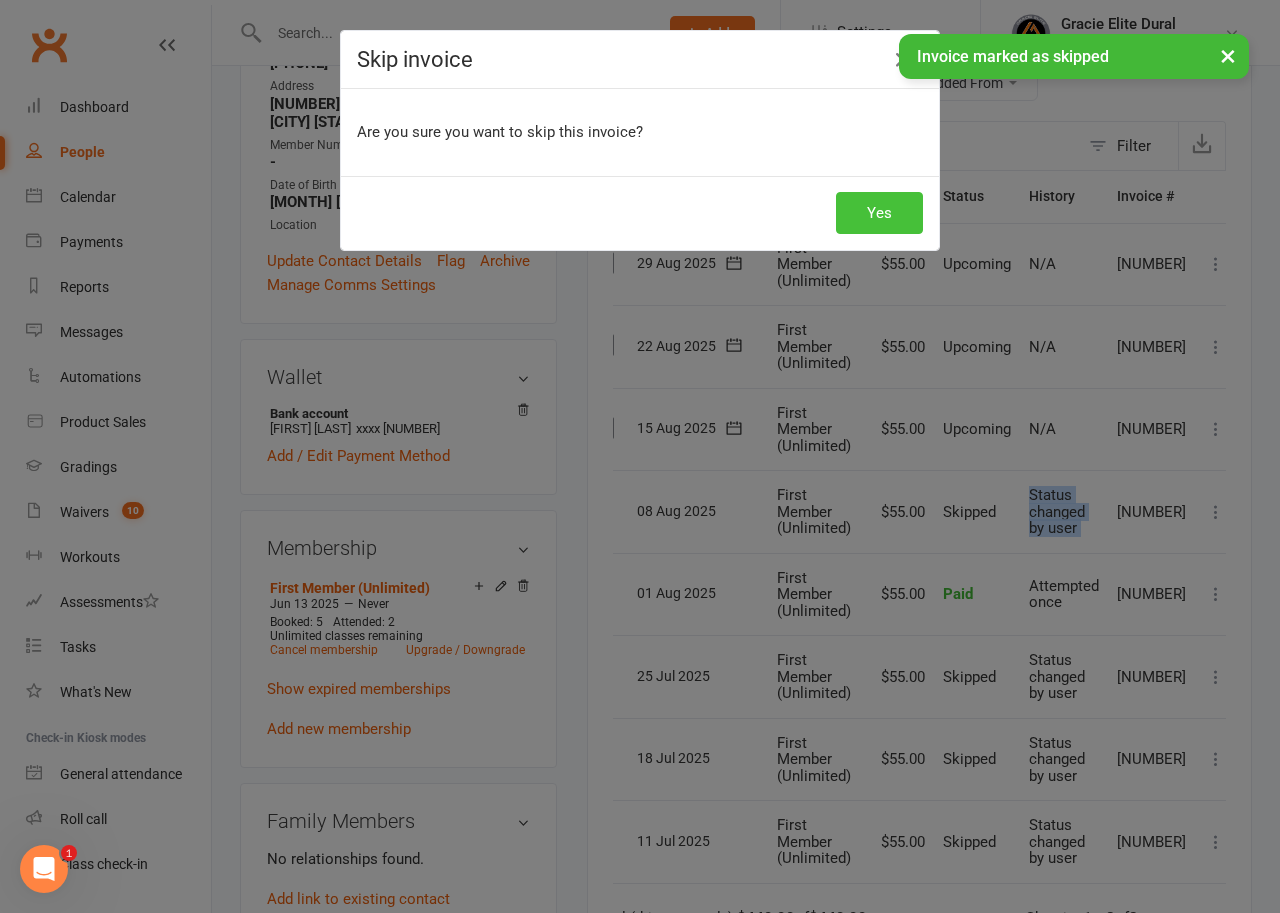 click on "Yes" at bounding box center [879, 213] 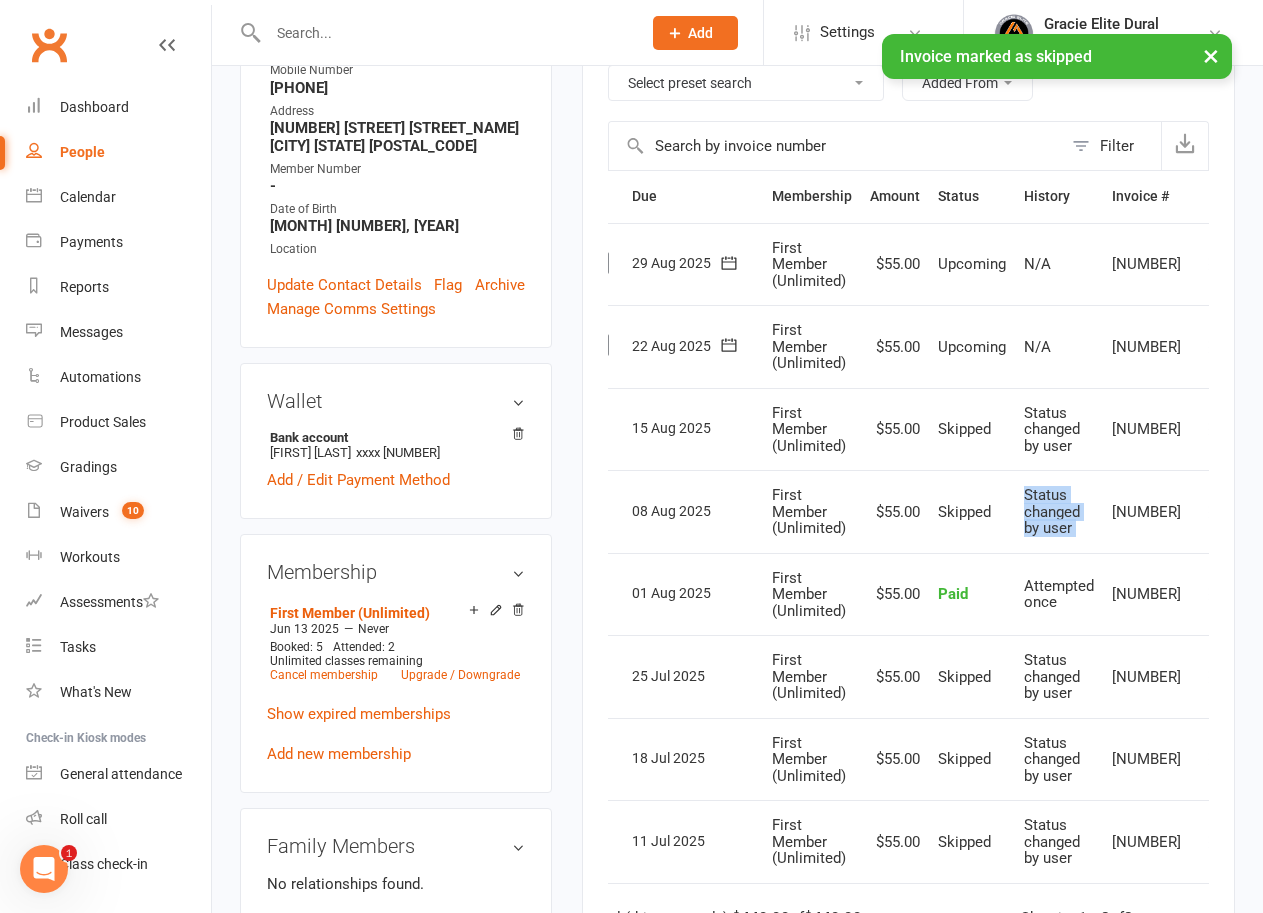 click at bounding box center (1211, 347) 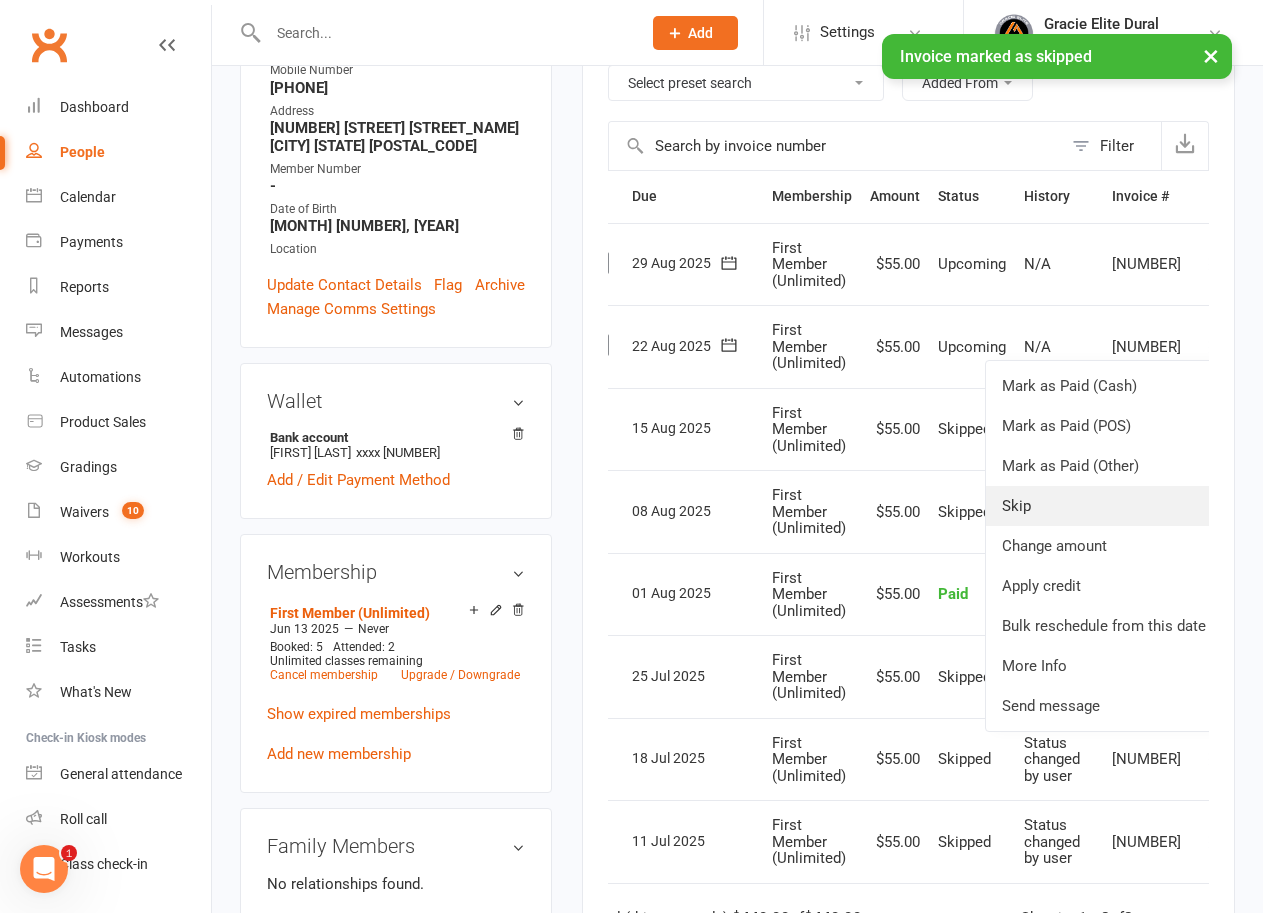 click on "Skip" at bounding box center (1104, 506) 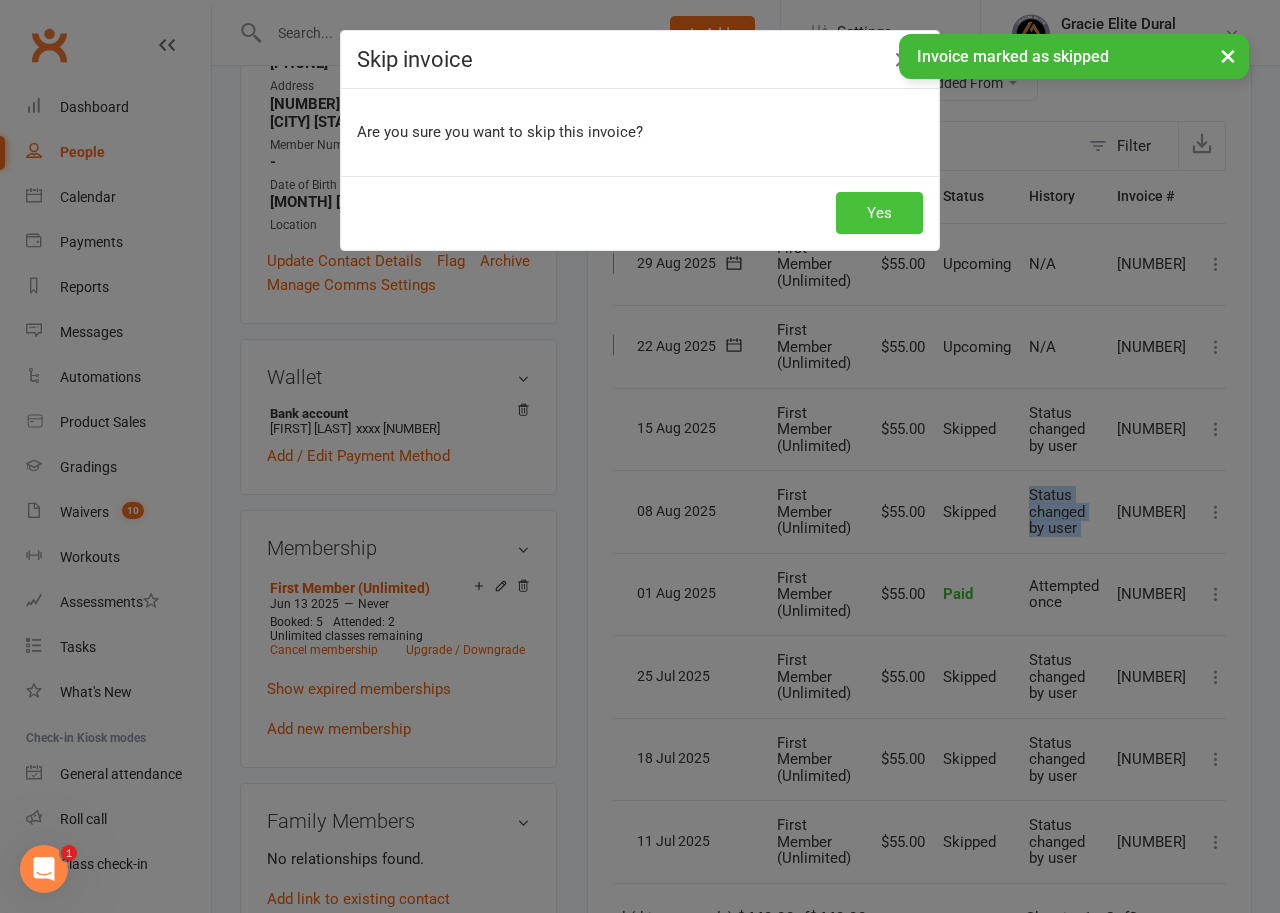 click on "Yes" at bounding box center [879, 213] 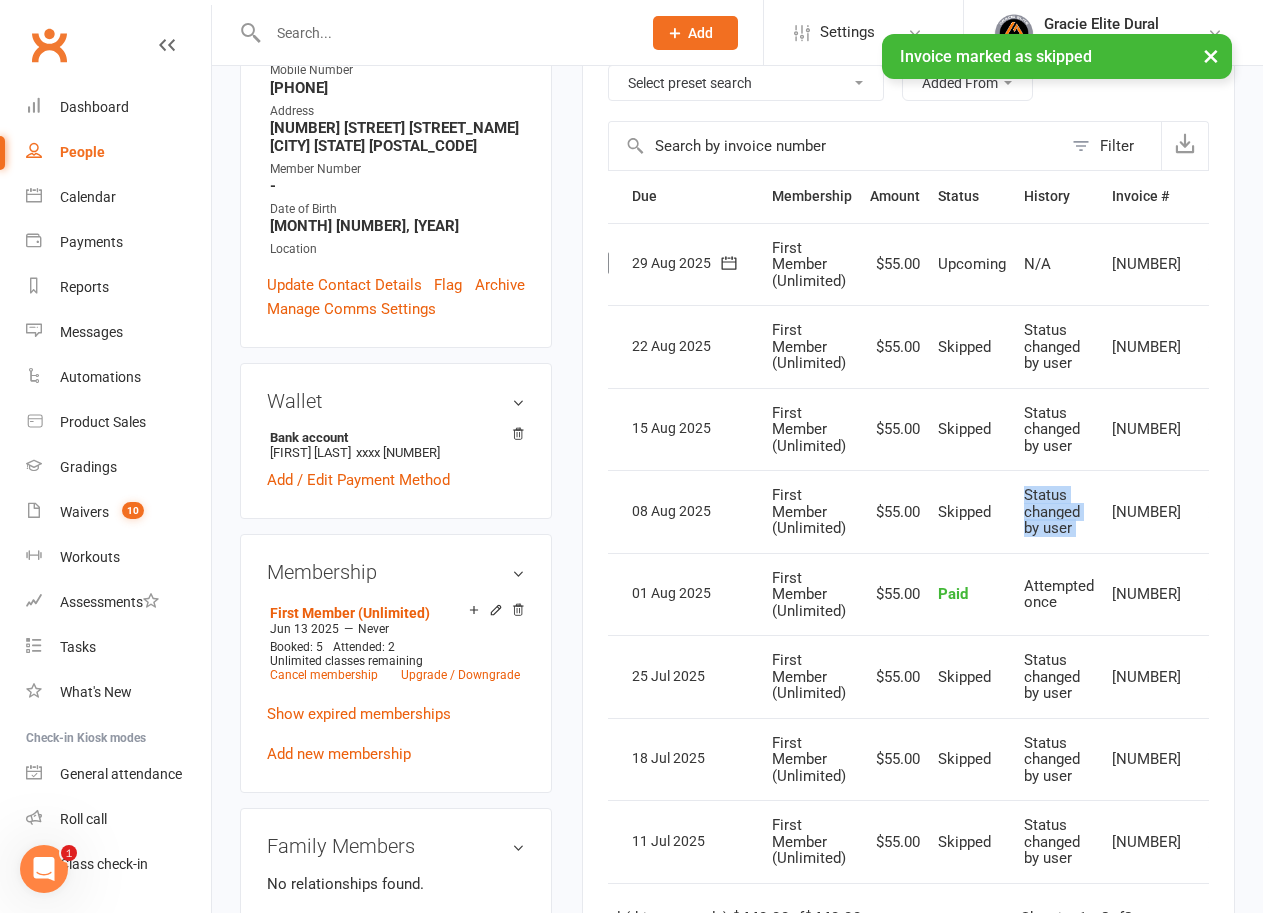 click at bounding box center [1211, 264] 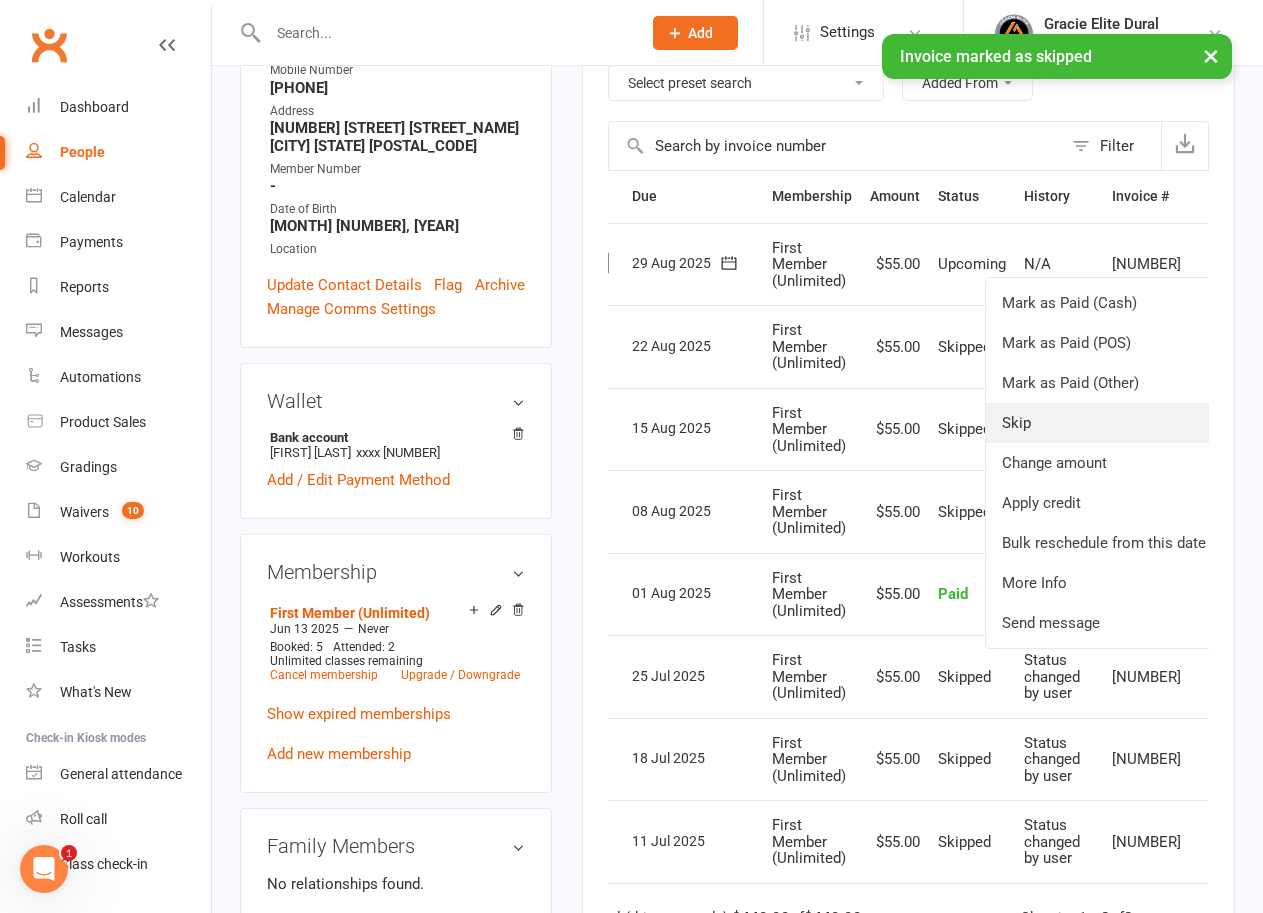 click on "Skip" at bounding box center (1104, 423) 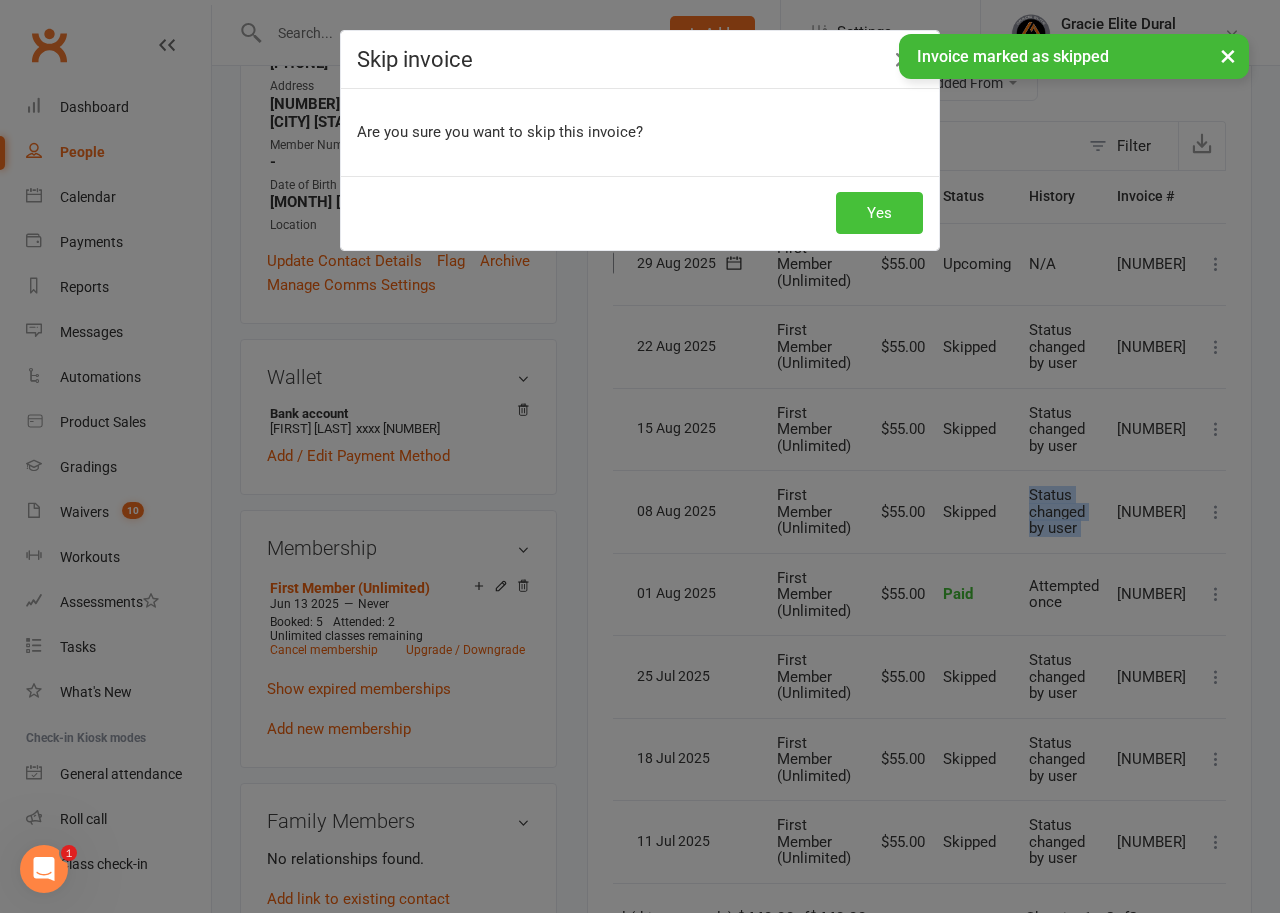 click on "Yes" at bounding box center [879, 213] 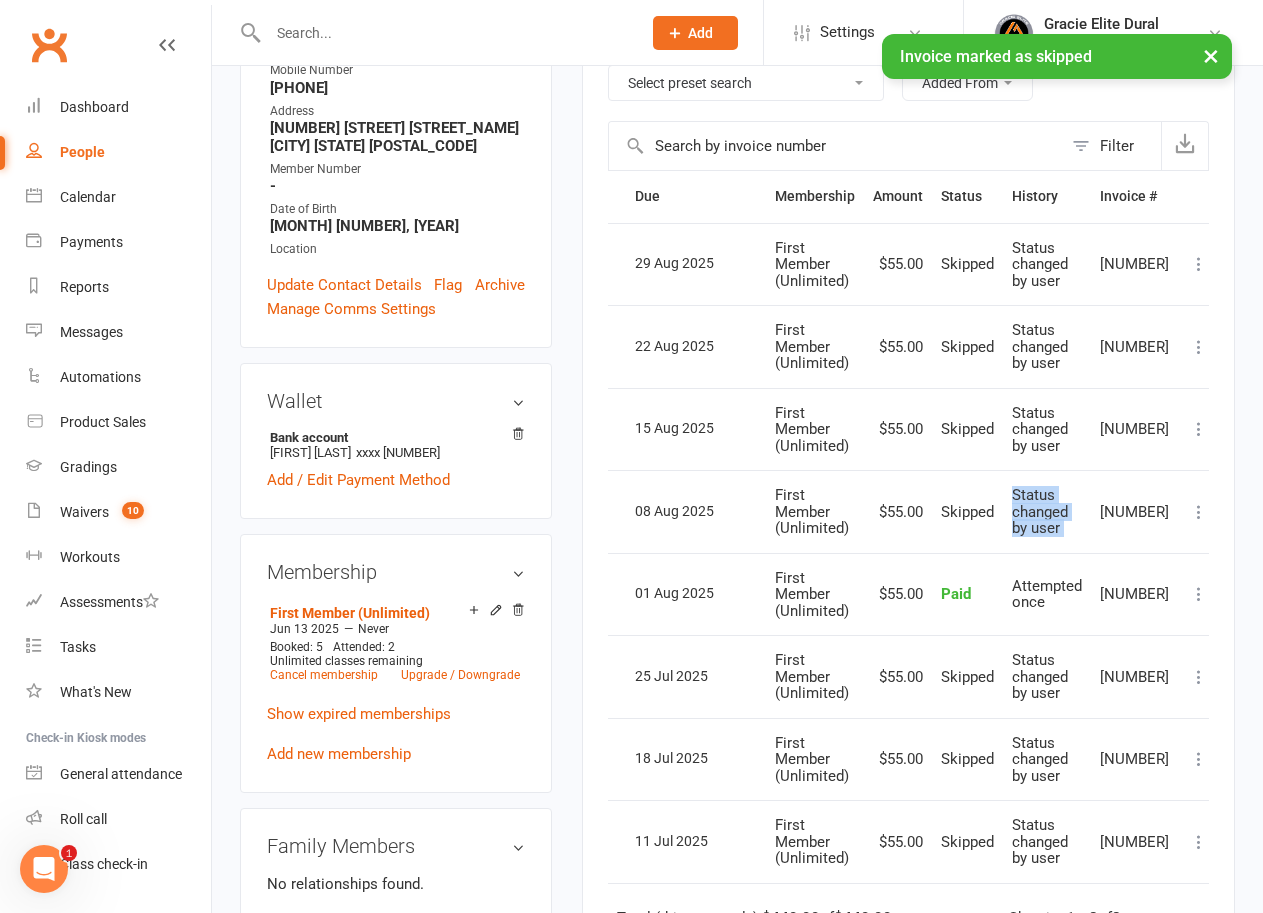 scroll, scrollTop: 0, scrollLeft: 0, axis: both 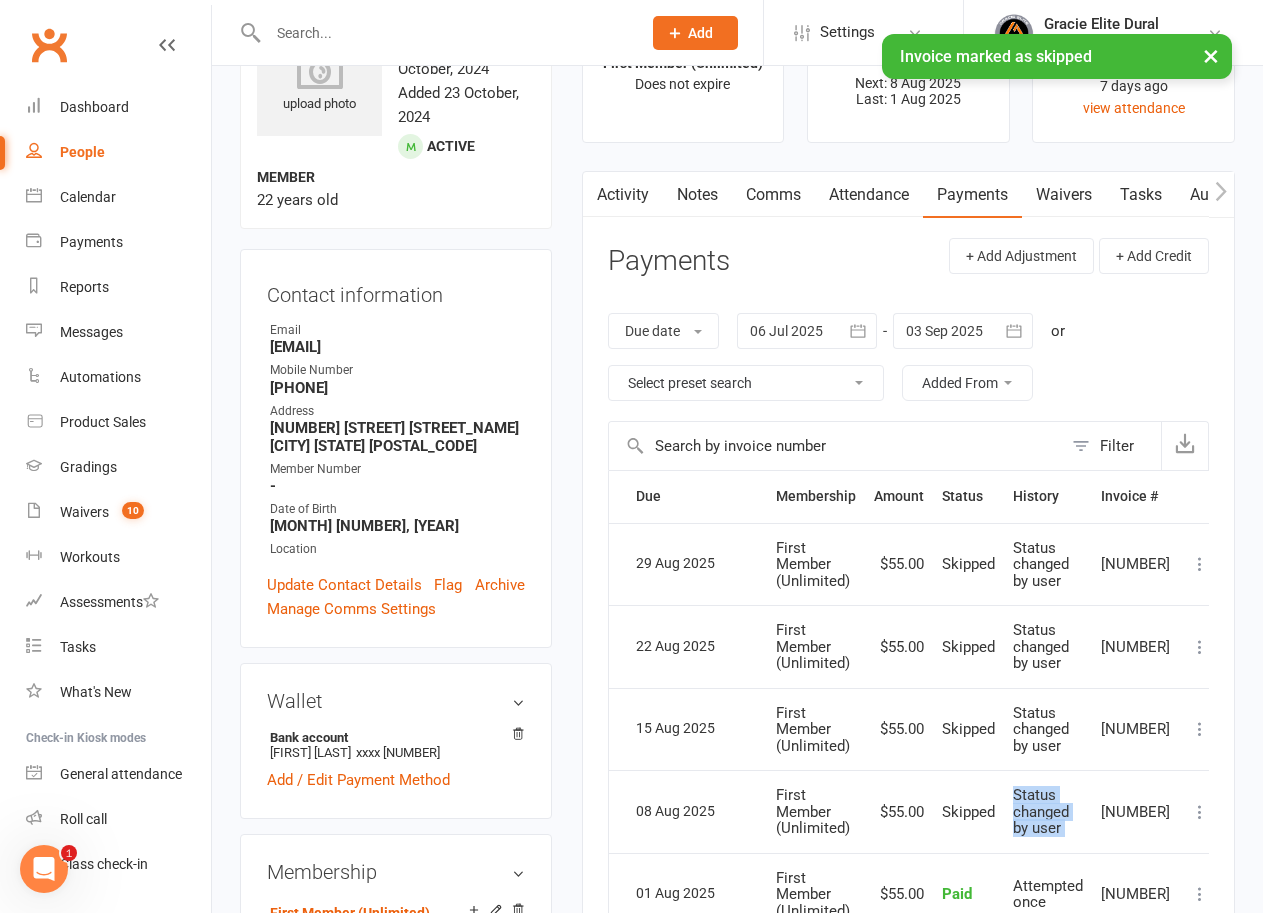 click at bounding box center [1015, 331] 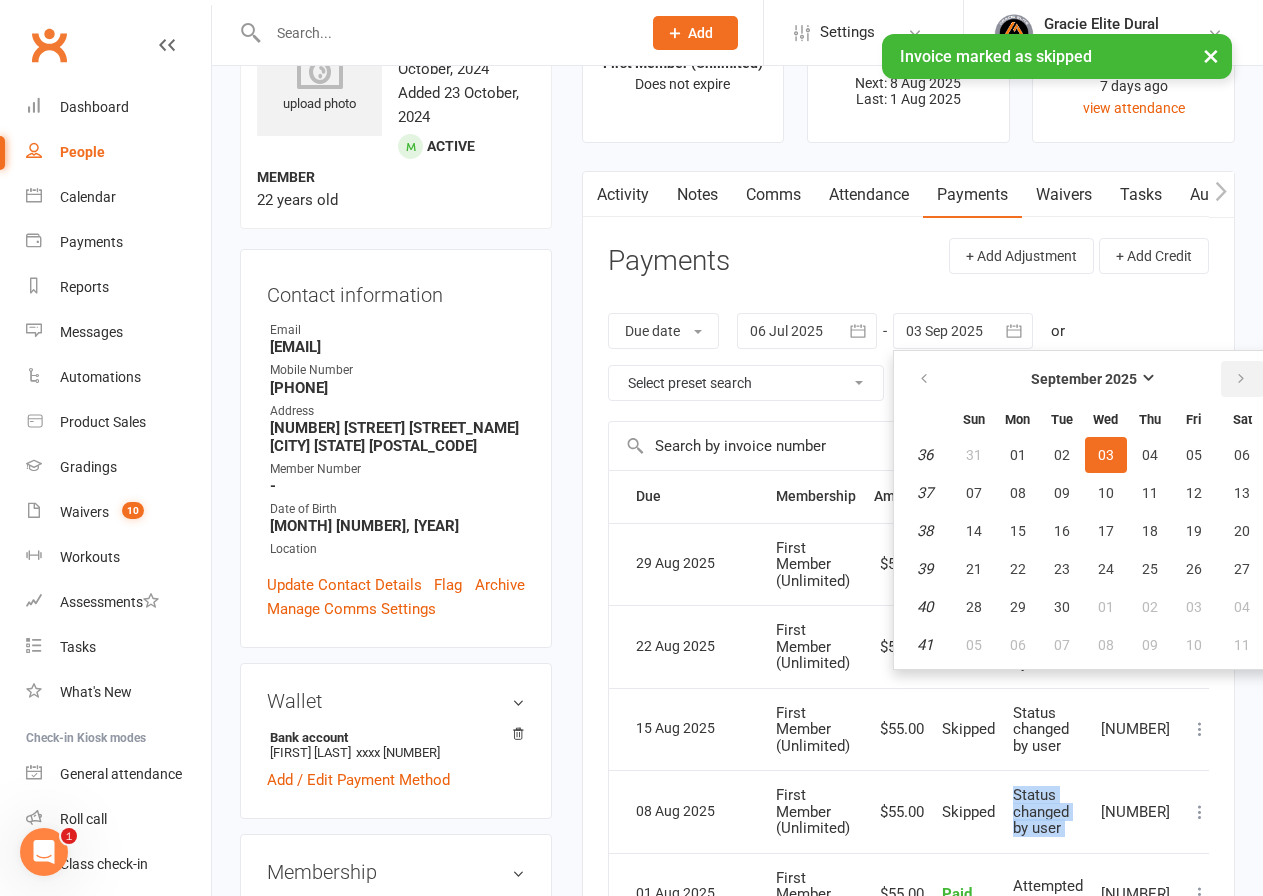 click at bounding box center [1241, 379] 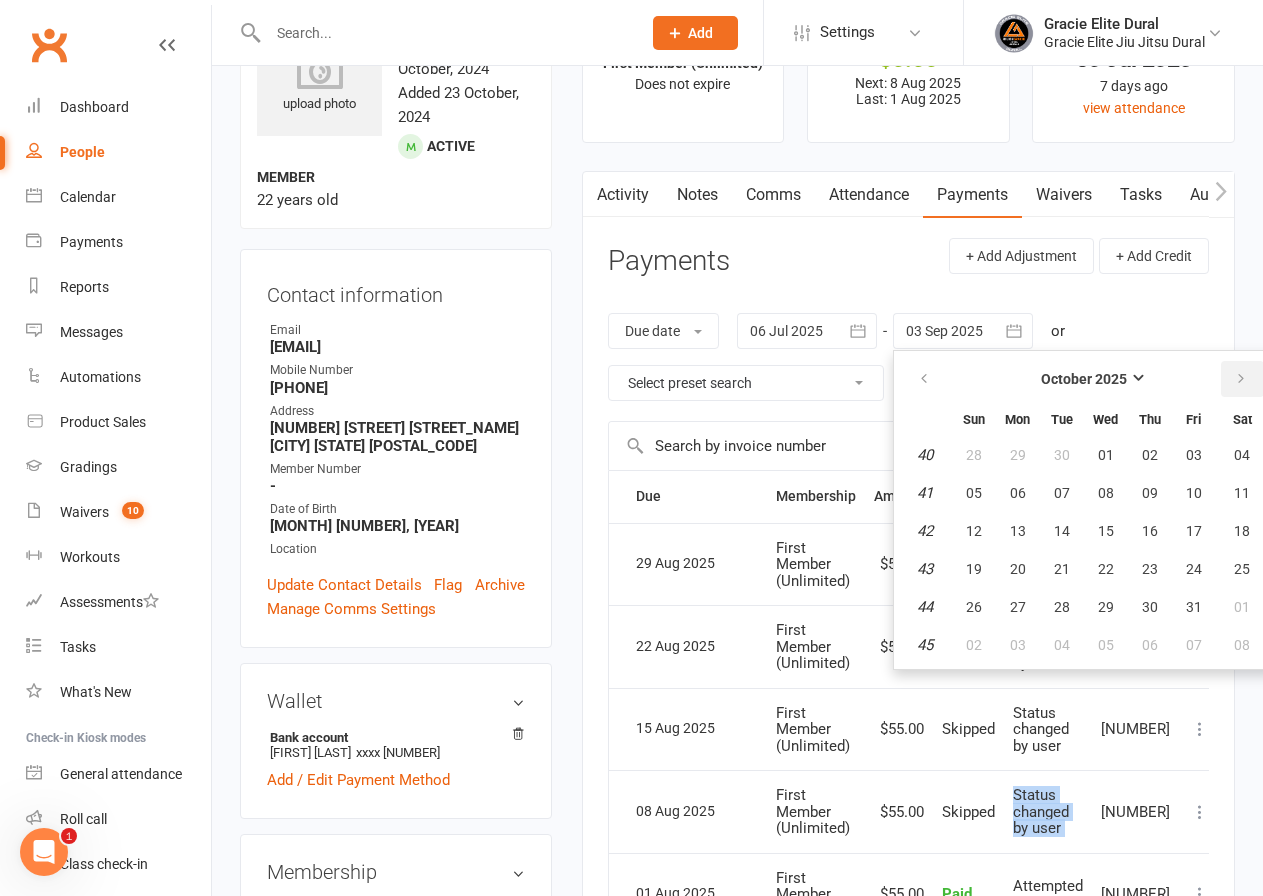 click at bounding box center (1242, 379) 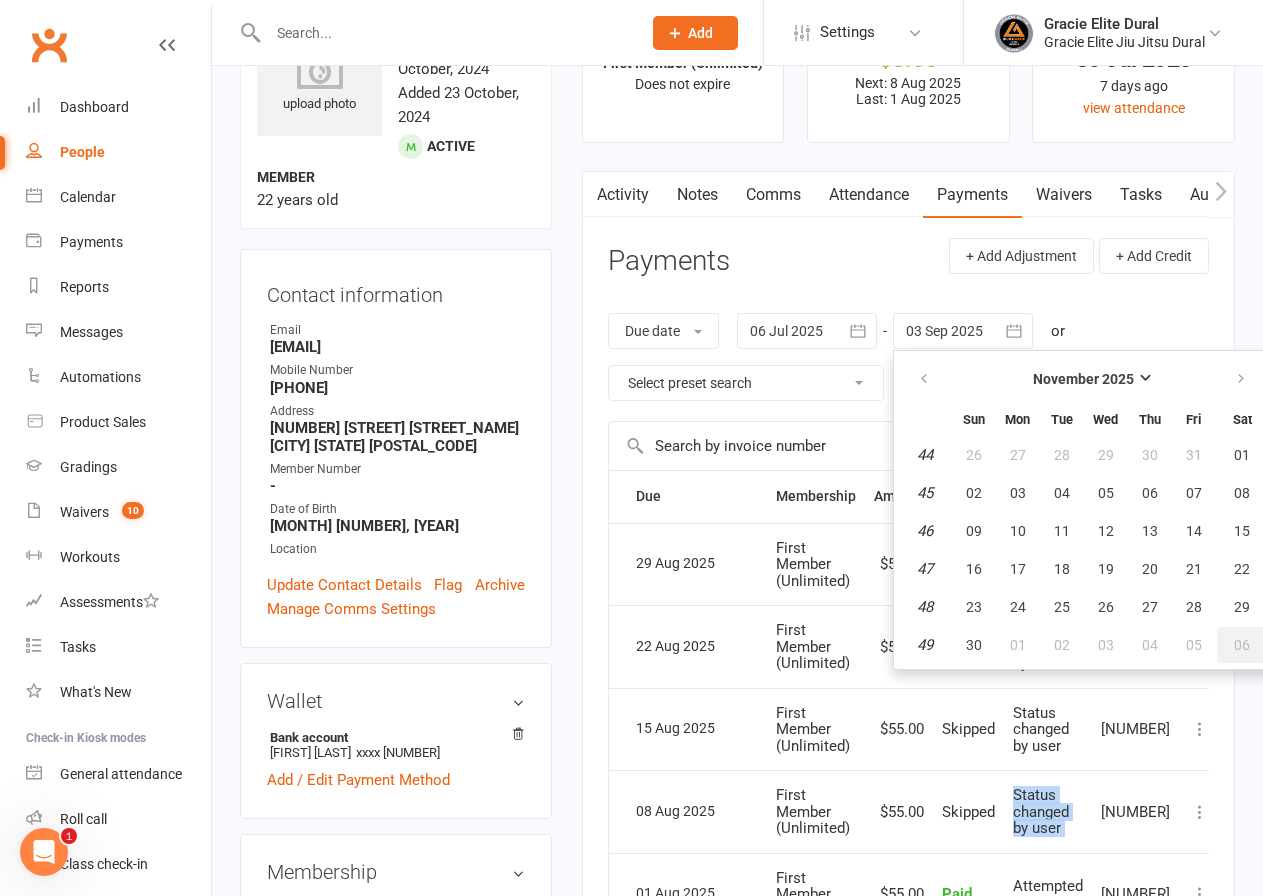 click on "06" at bounding box center [1242, 645] 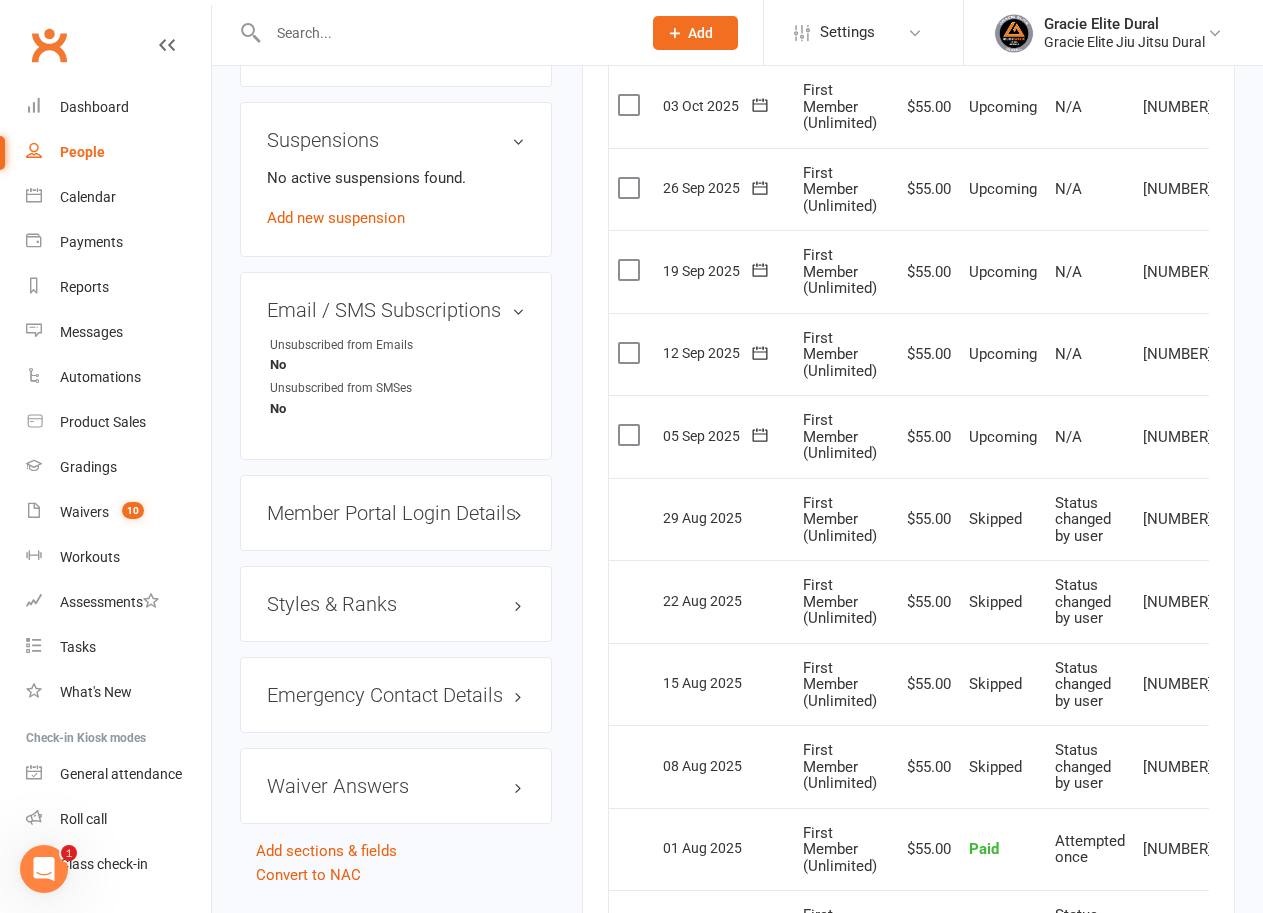 scroll, scrollTop: 1200, scrollLeft: 0, axis: vertical 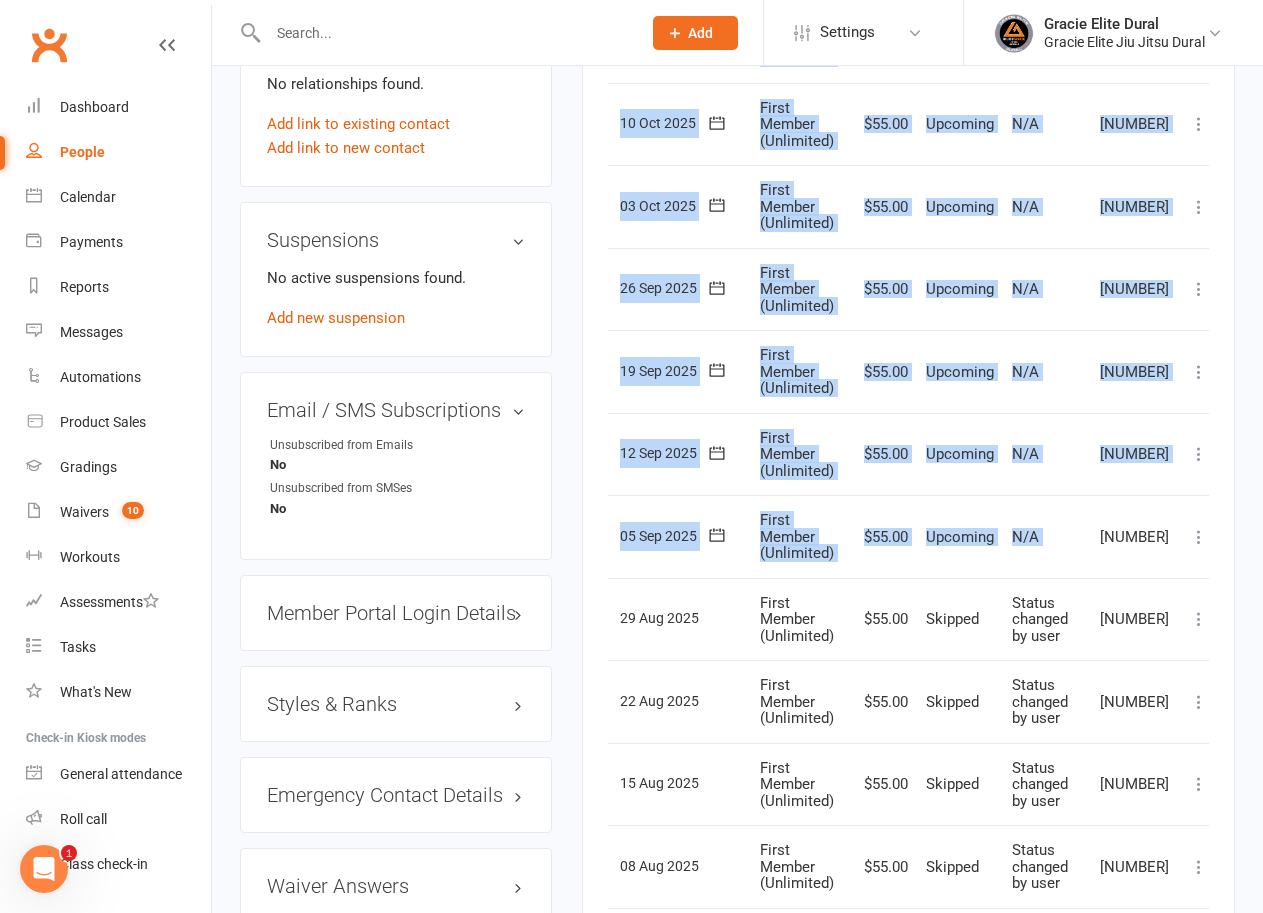 drag, startPoint x: 1142, startPoint y: 534, endPoint x: 1169, endPoint y: 531, distance: 27.166155 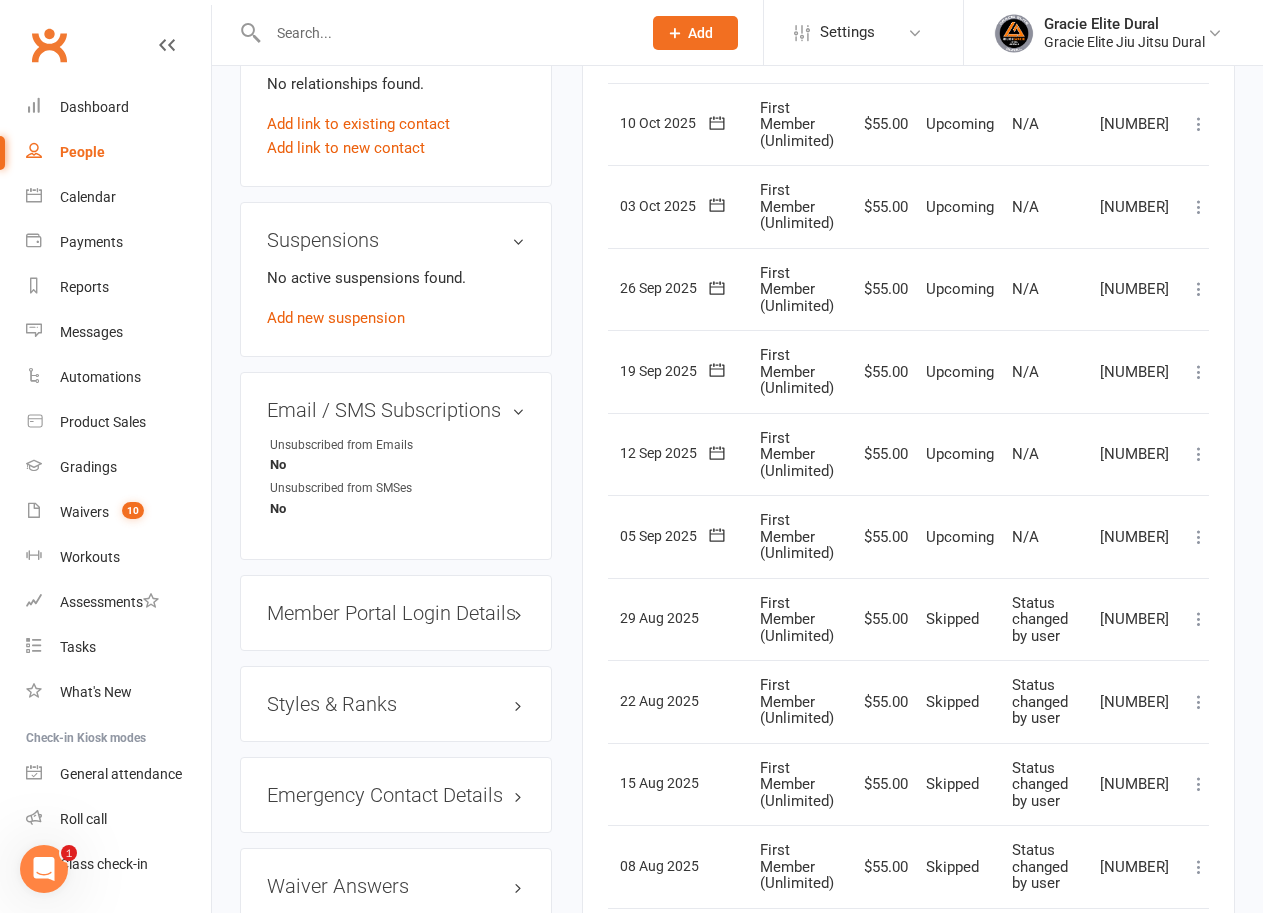 click at bounding box center [1199, 537] 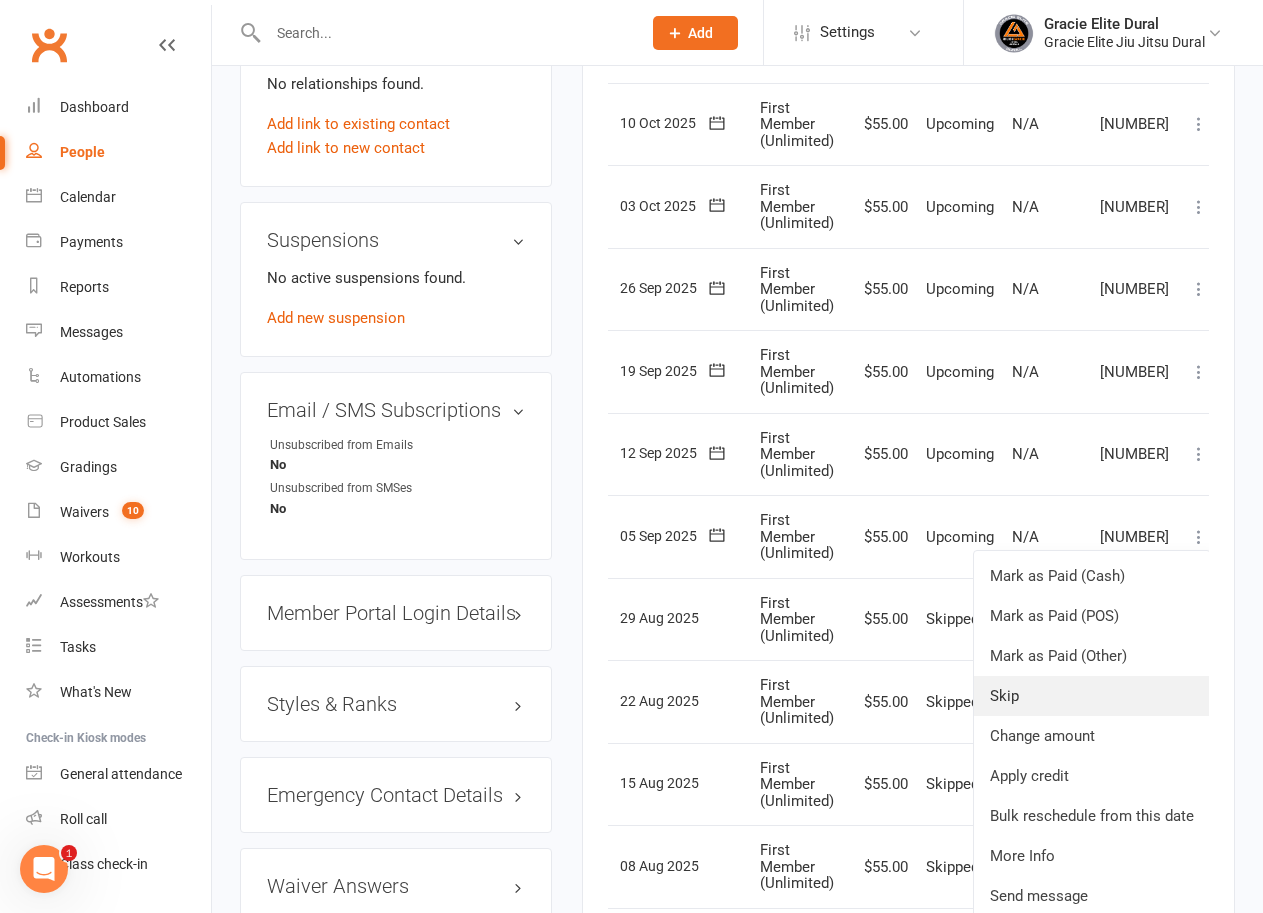 click on "Skip" at bounding box center [1092, 696] 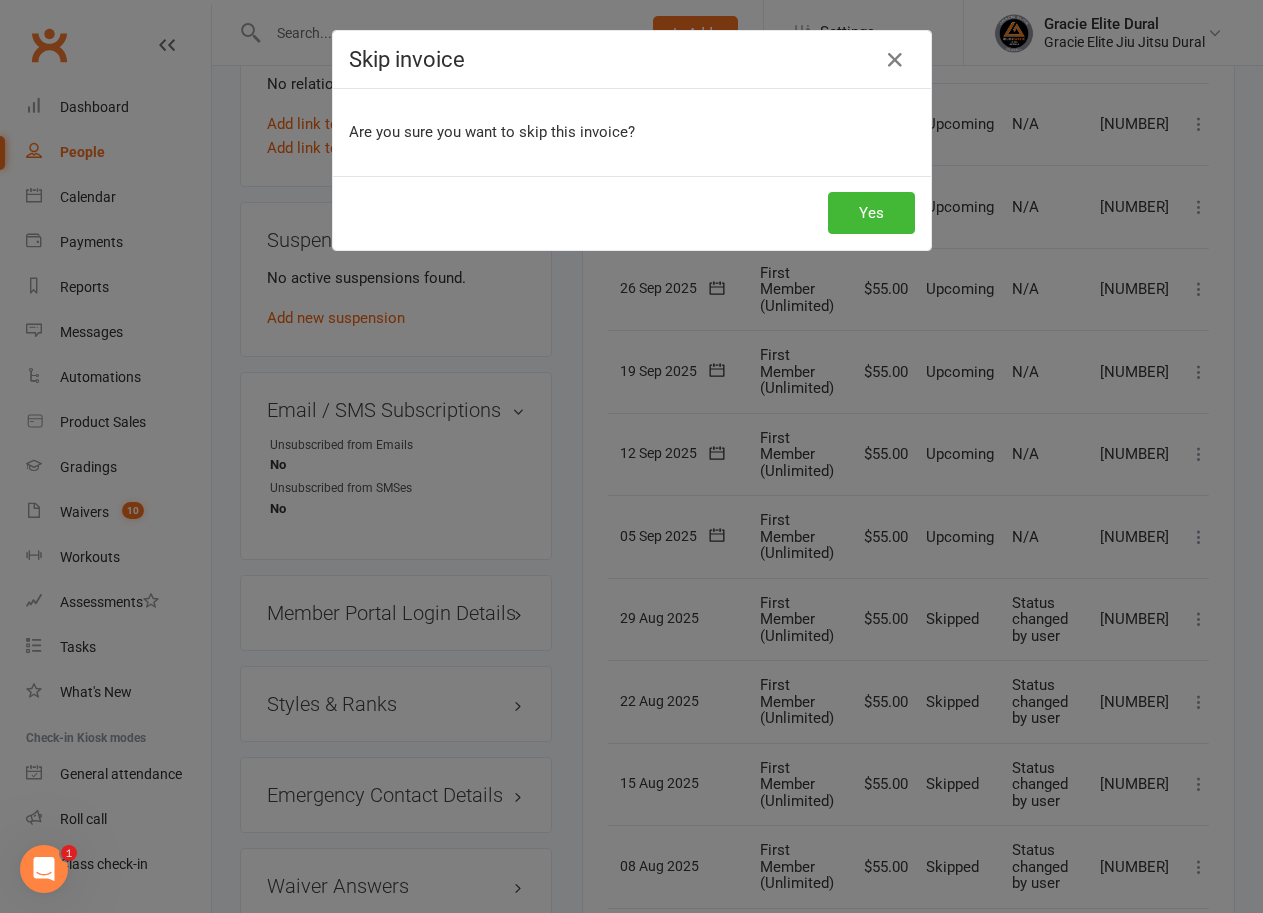 scroll, scrollTop: 0, scrollLeft: 31, axis: horizontal 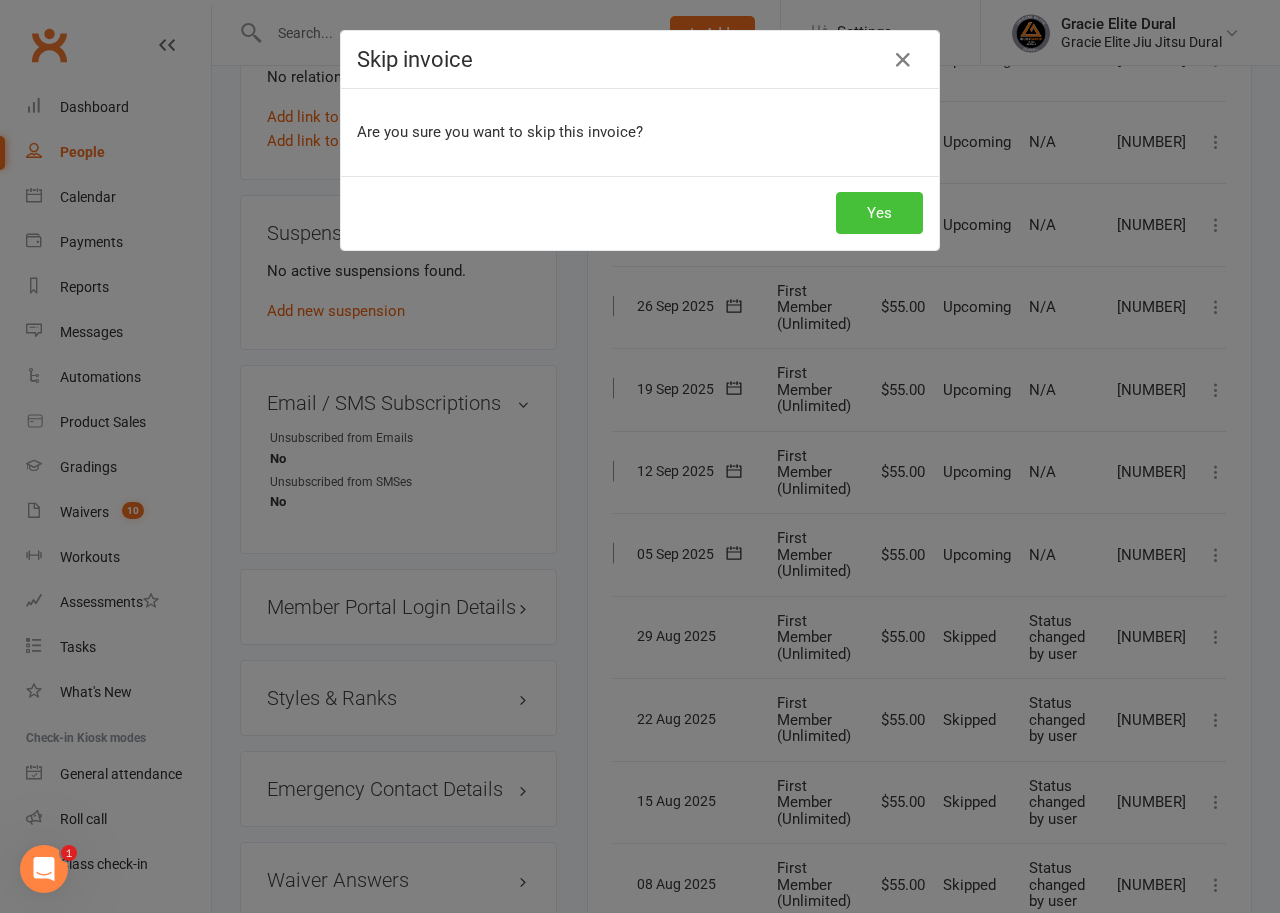 click on "Yes" at bounding box center (879, 213) 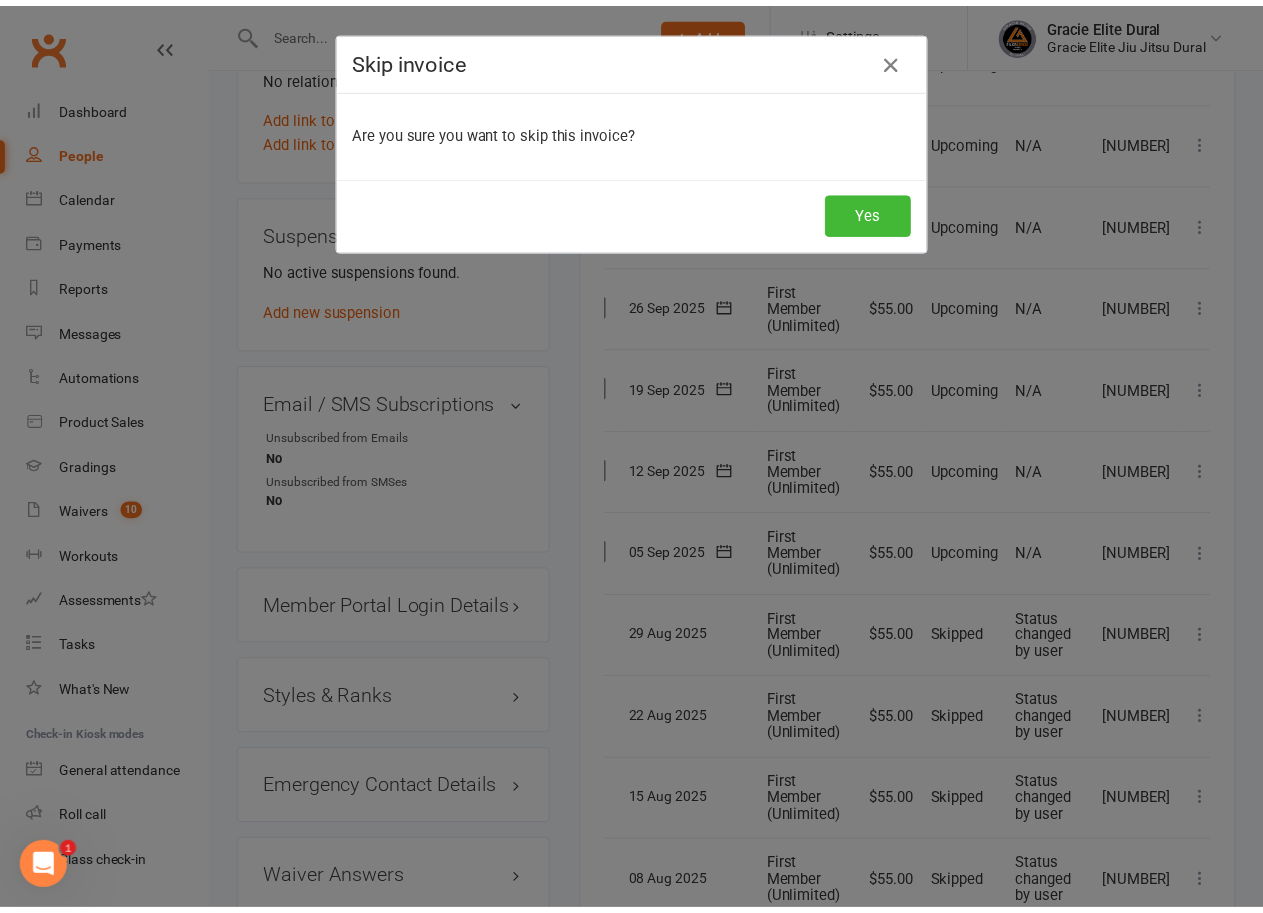 scroll, scrollTop: 1200, scrollLeft: 0, axis: vertical 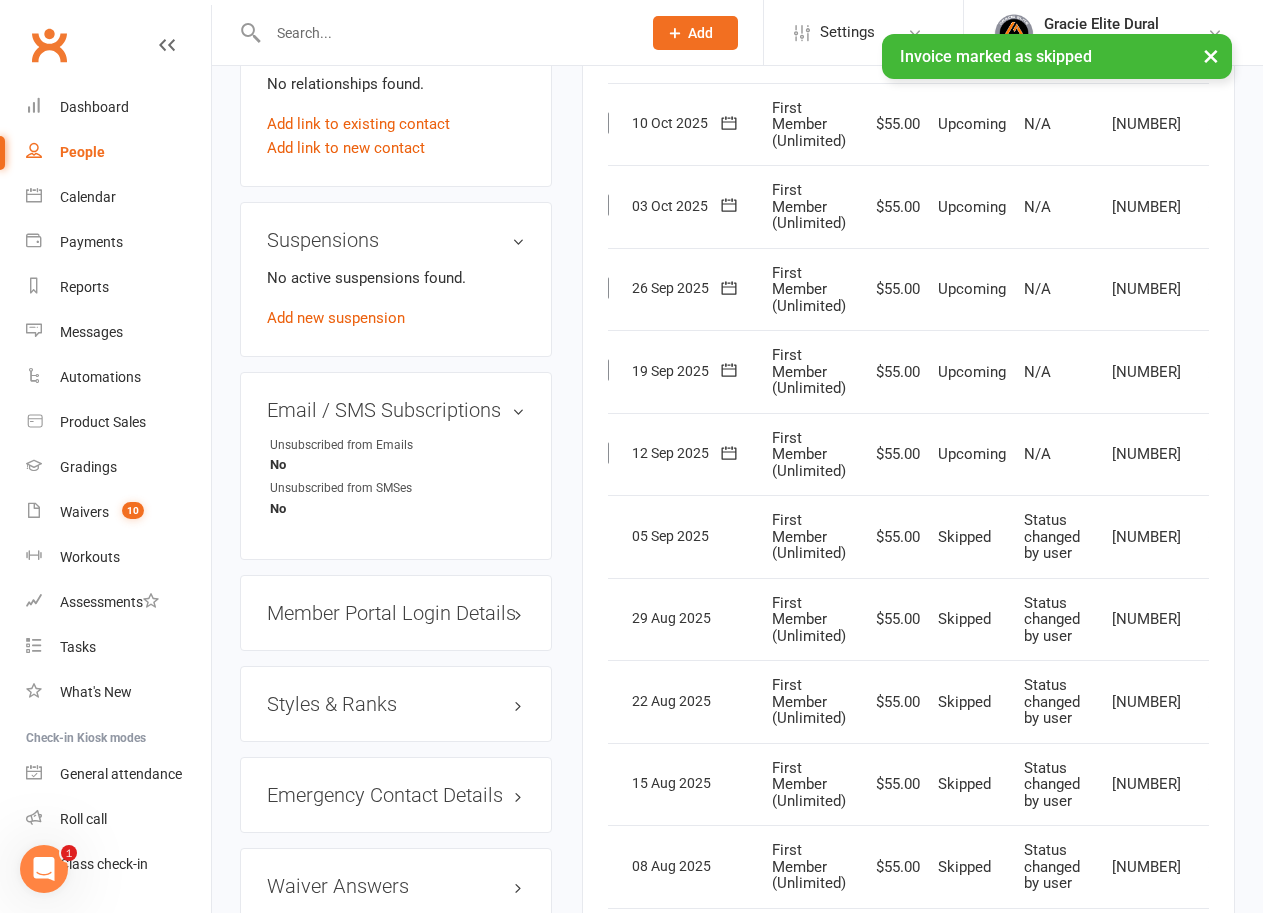 click at bounding box center [1211, 454] 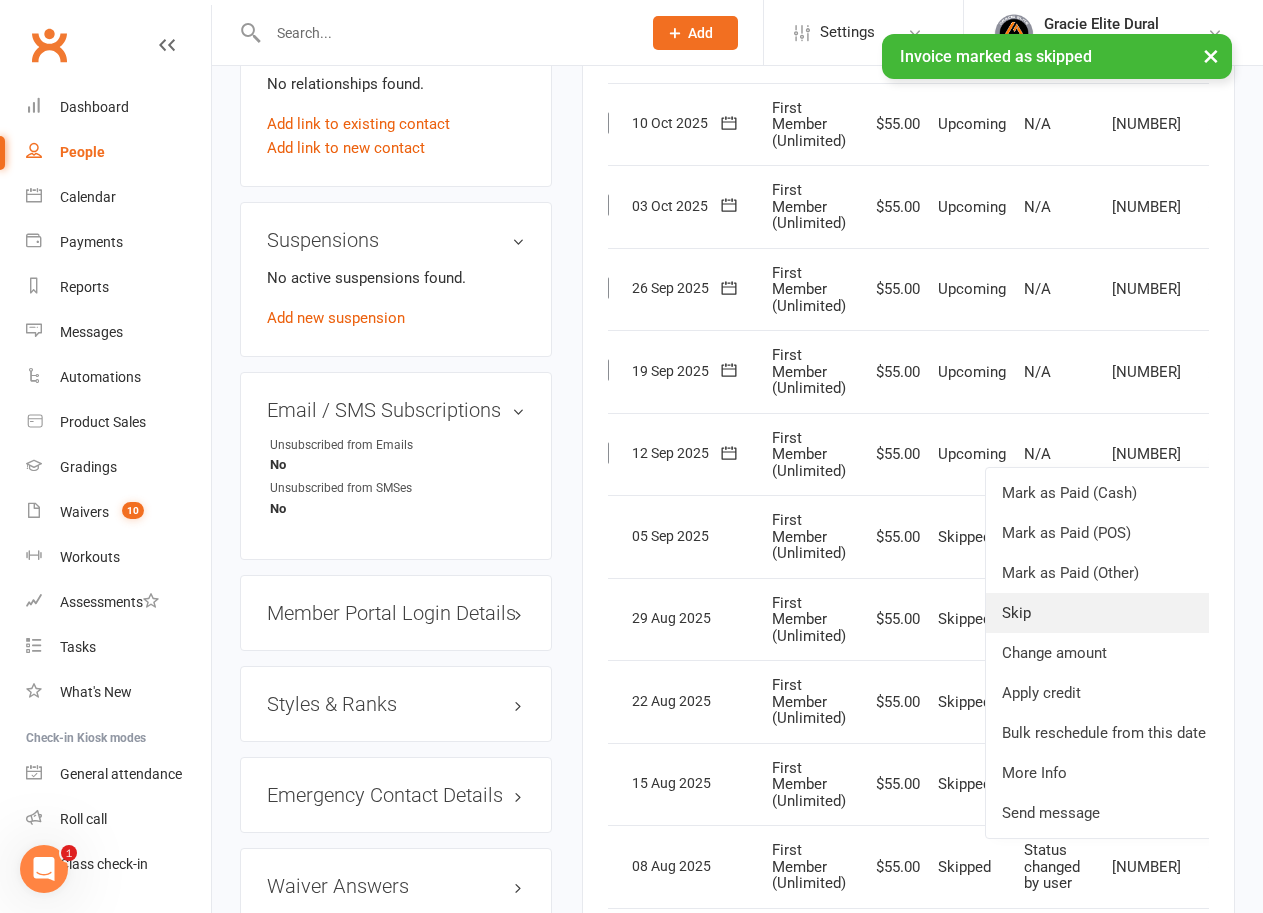 click on "Skip" at bounding box center (1104, 613) 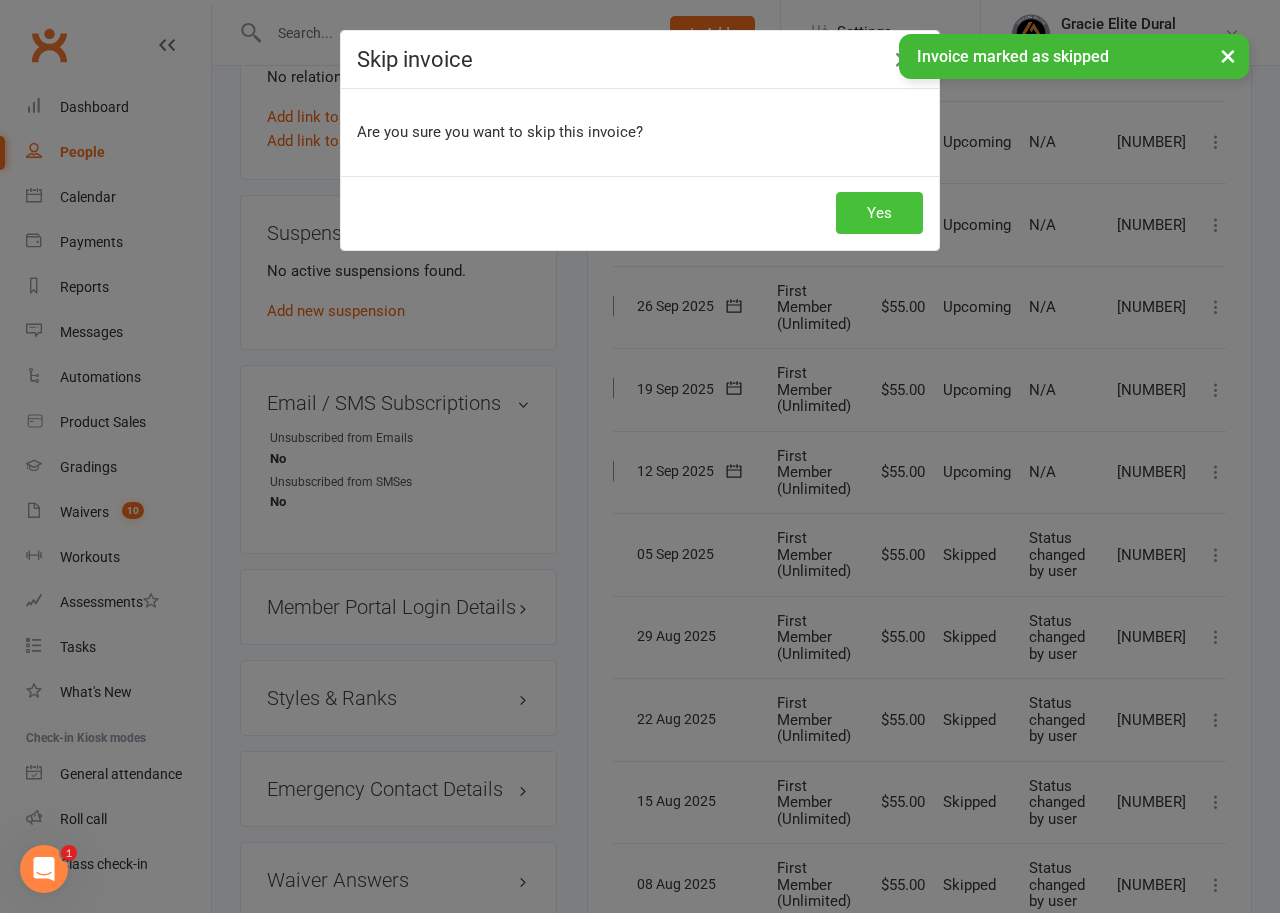 click on "Yes" at bounding box center [879, 213] 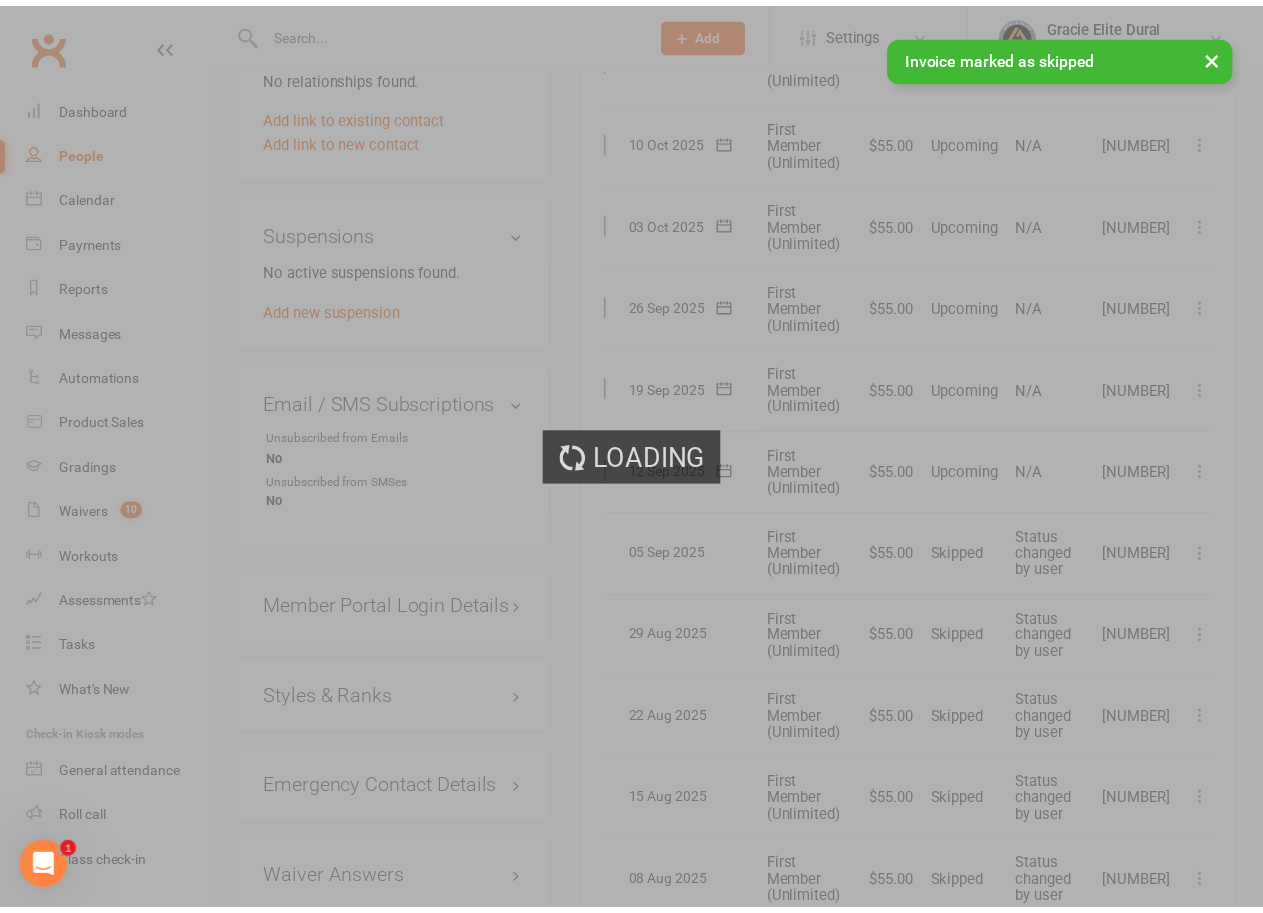 scroll, scrollTop: 1200, scrollLeft: 0, axis: vertical 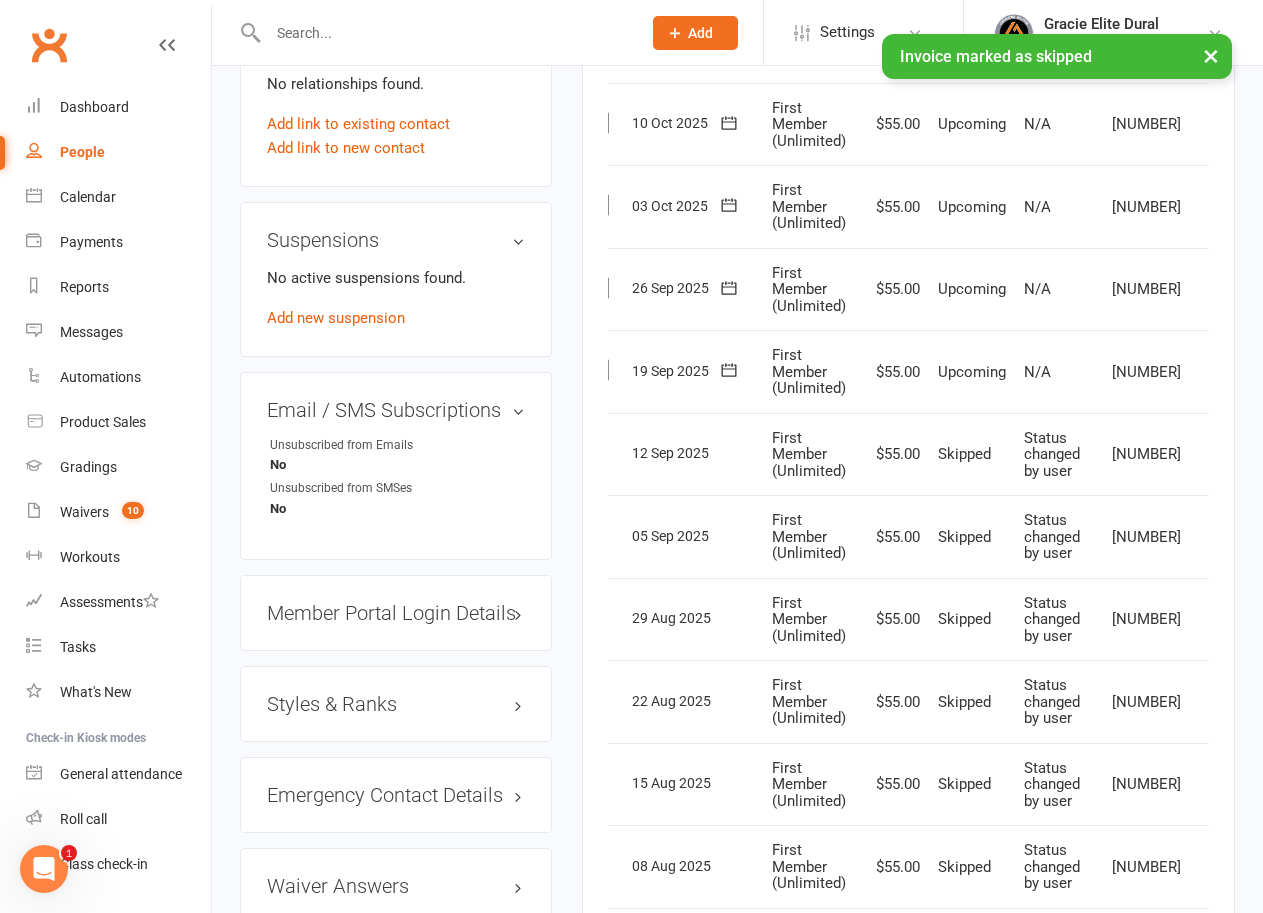 click at bounding box center [1211, 372] 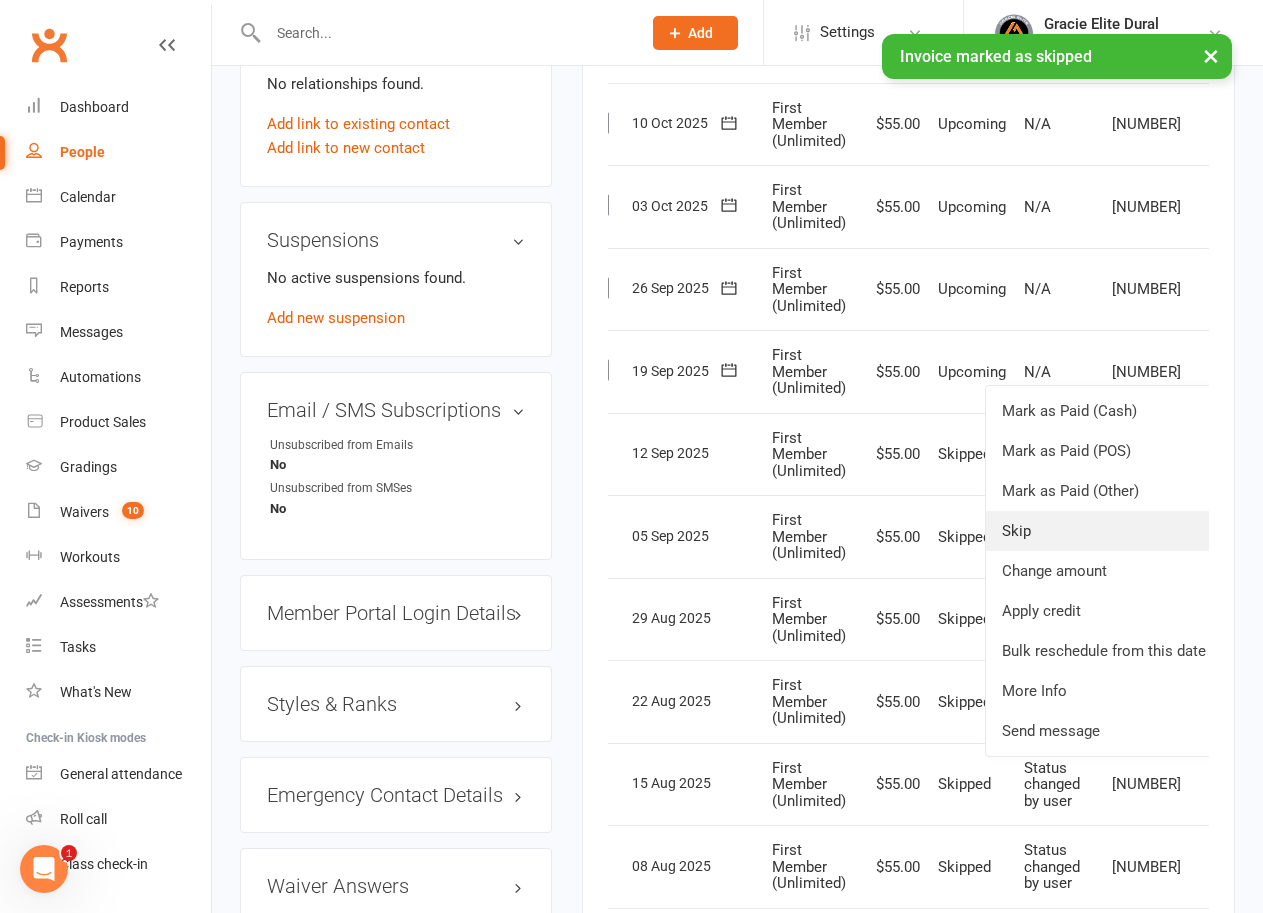 click on "Skip" at bounding box center [1104, 531] 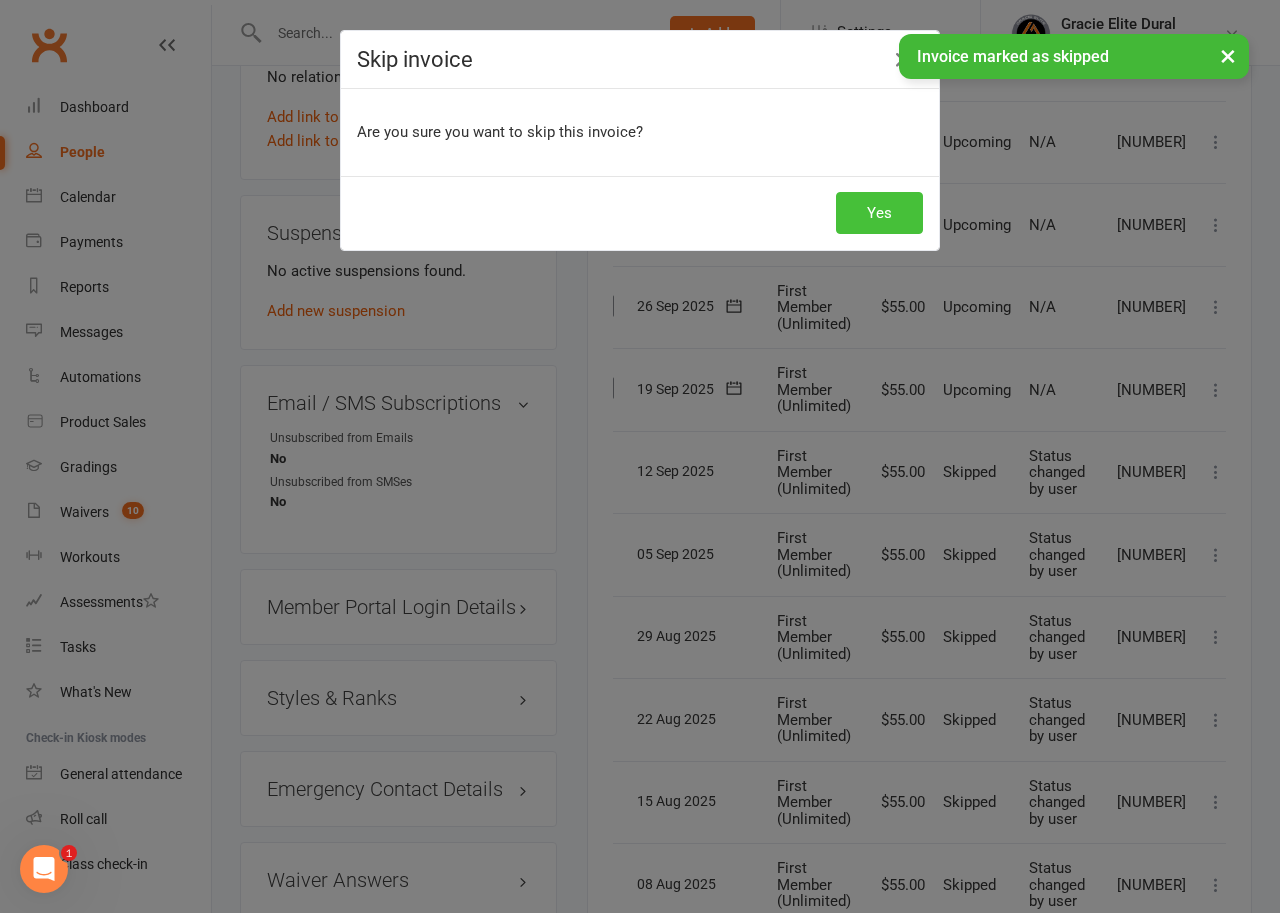 click on "Yes" at bounding box center [879, 213] 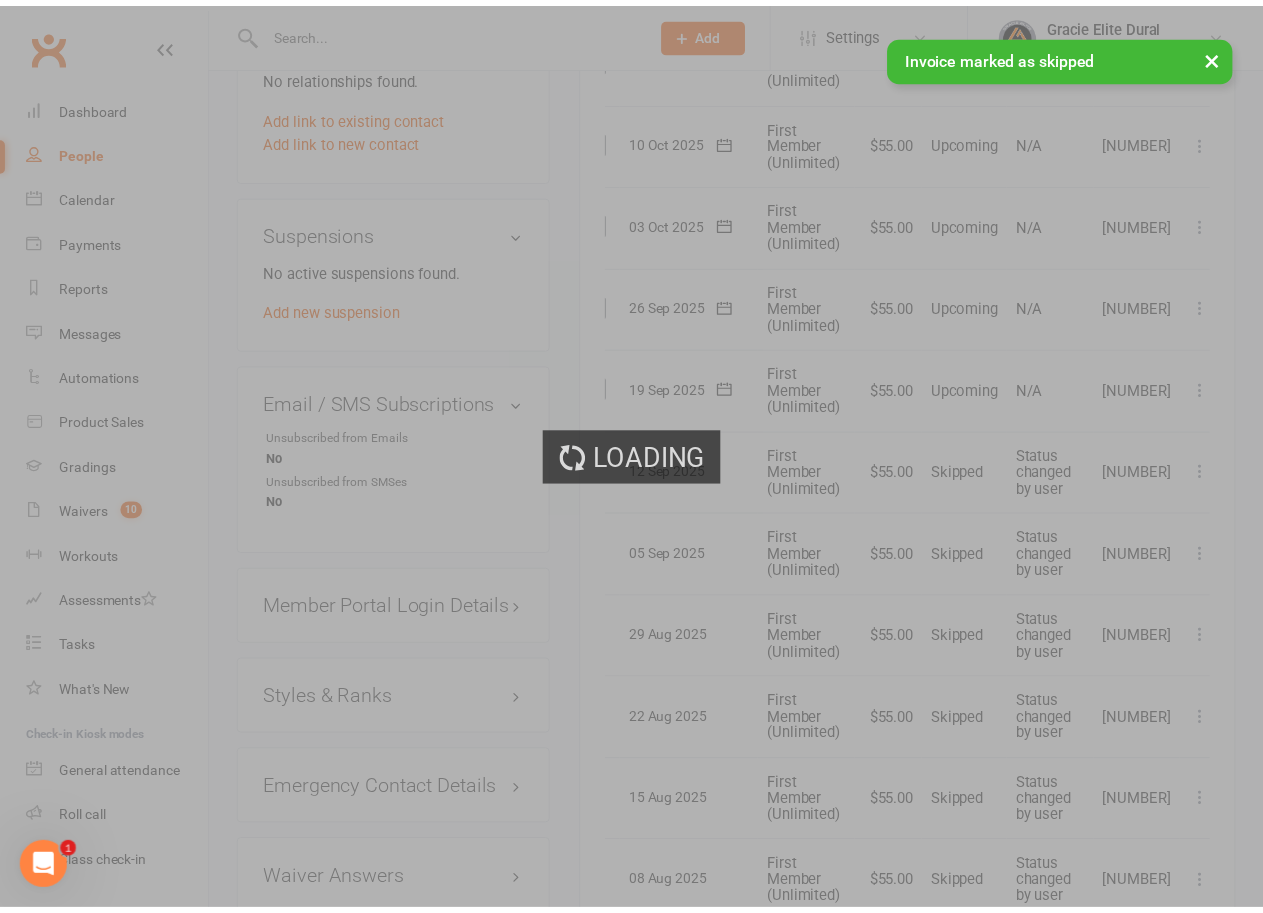scroll, scrollTop: 1200, scrollLeft: 0, axis: vertical 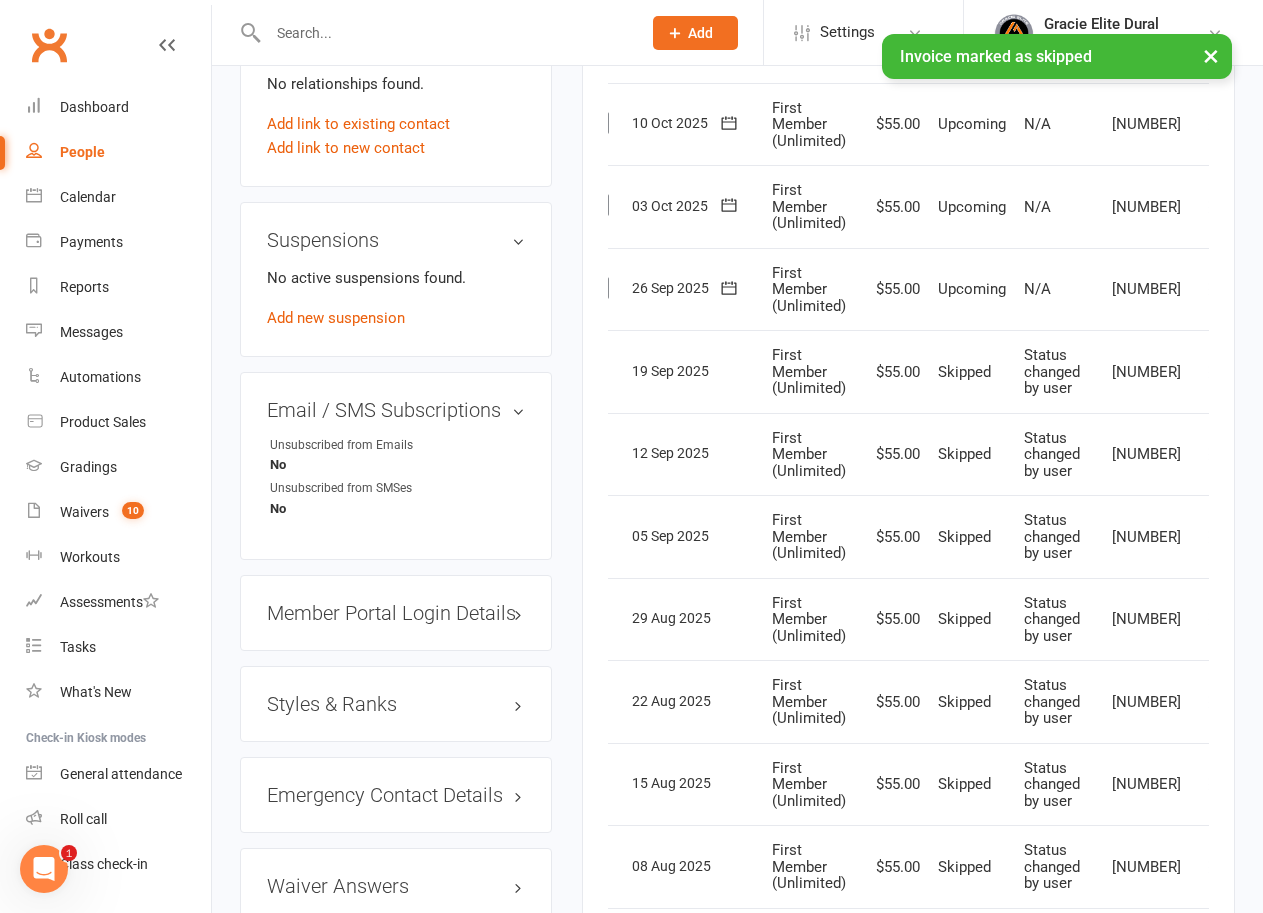 click at bounding box center [1211, 289] 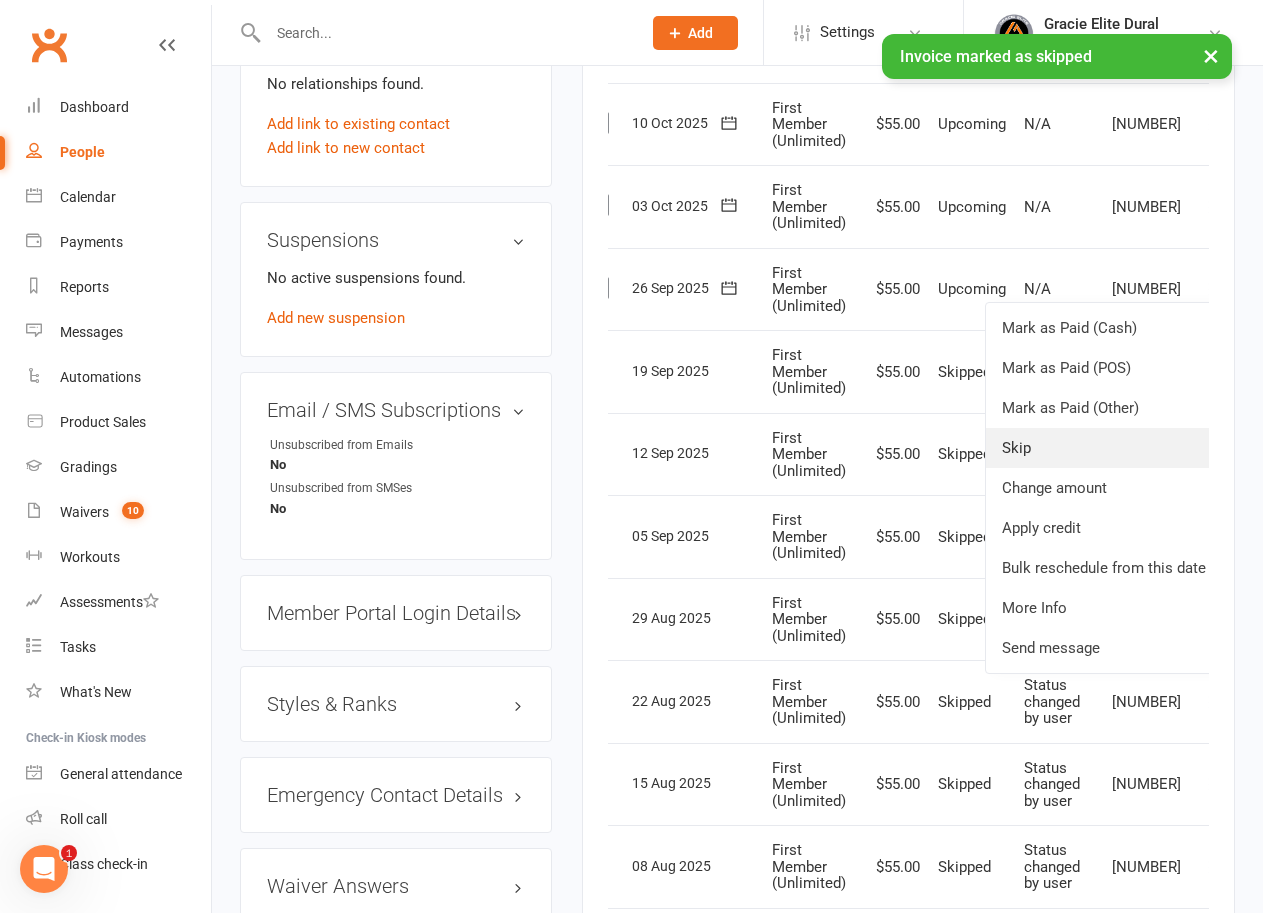 click on "Skip" at bounding box center [1104, 448] 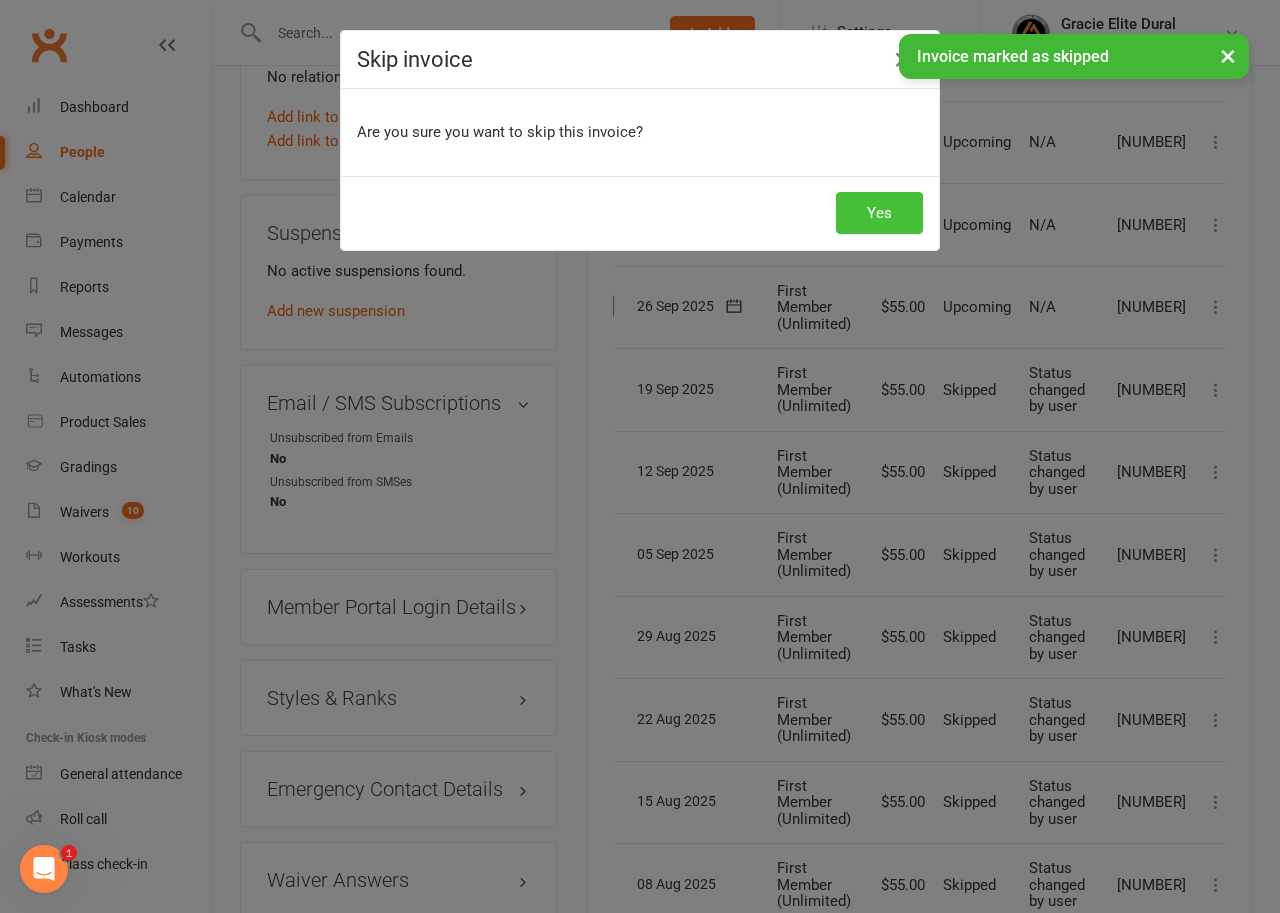 click on "Yes" at bounding box center [879, 213] 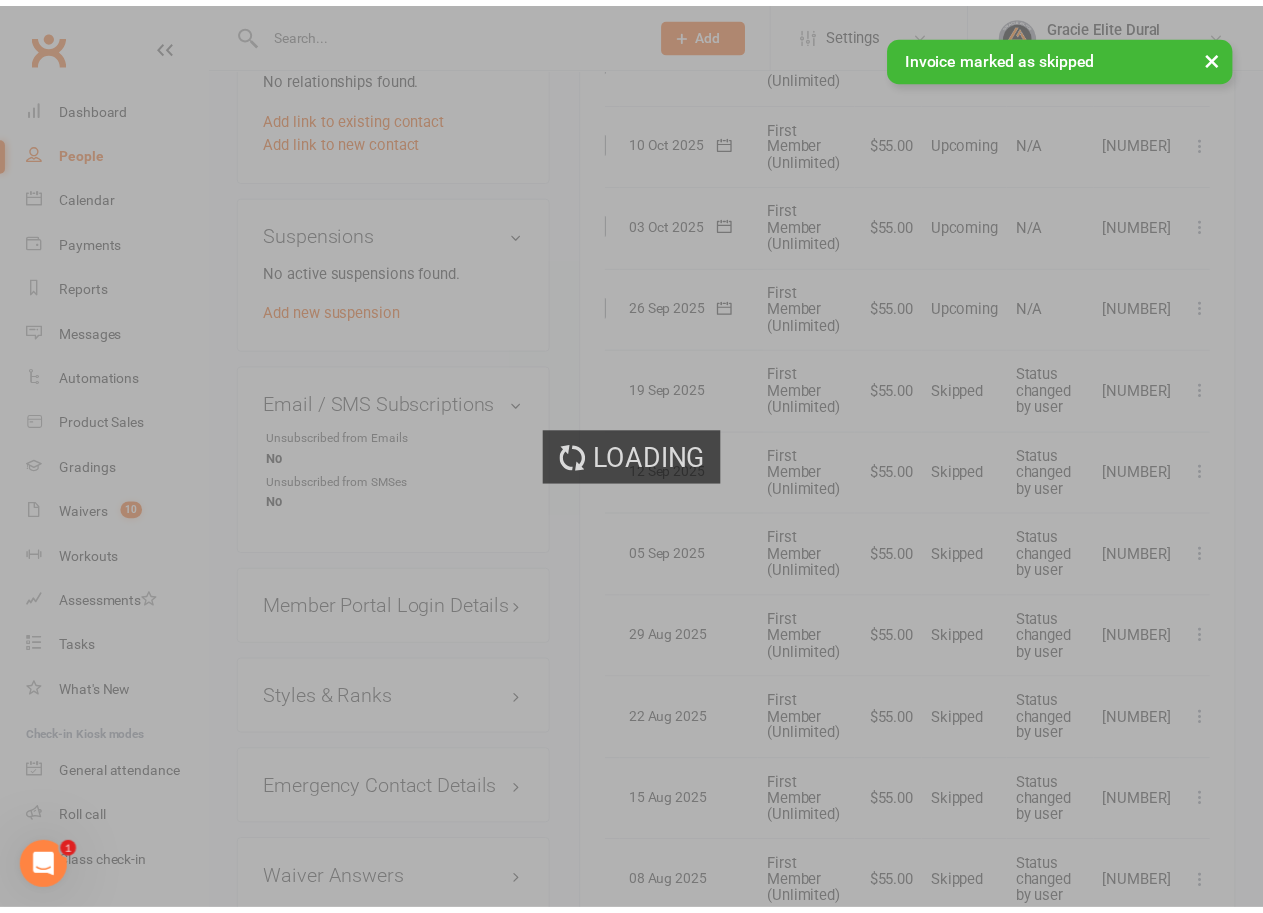 scroll, scrollTop: 1200, scrollLeft: 0, axis: vertical 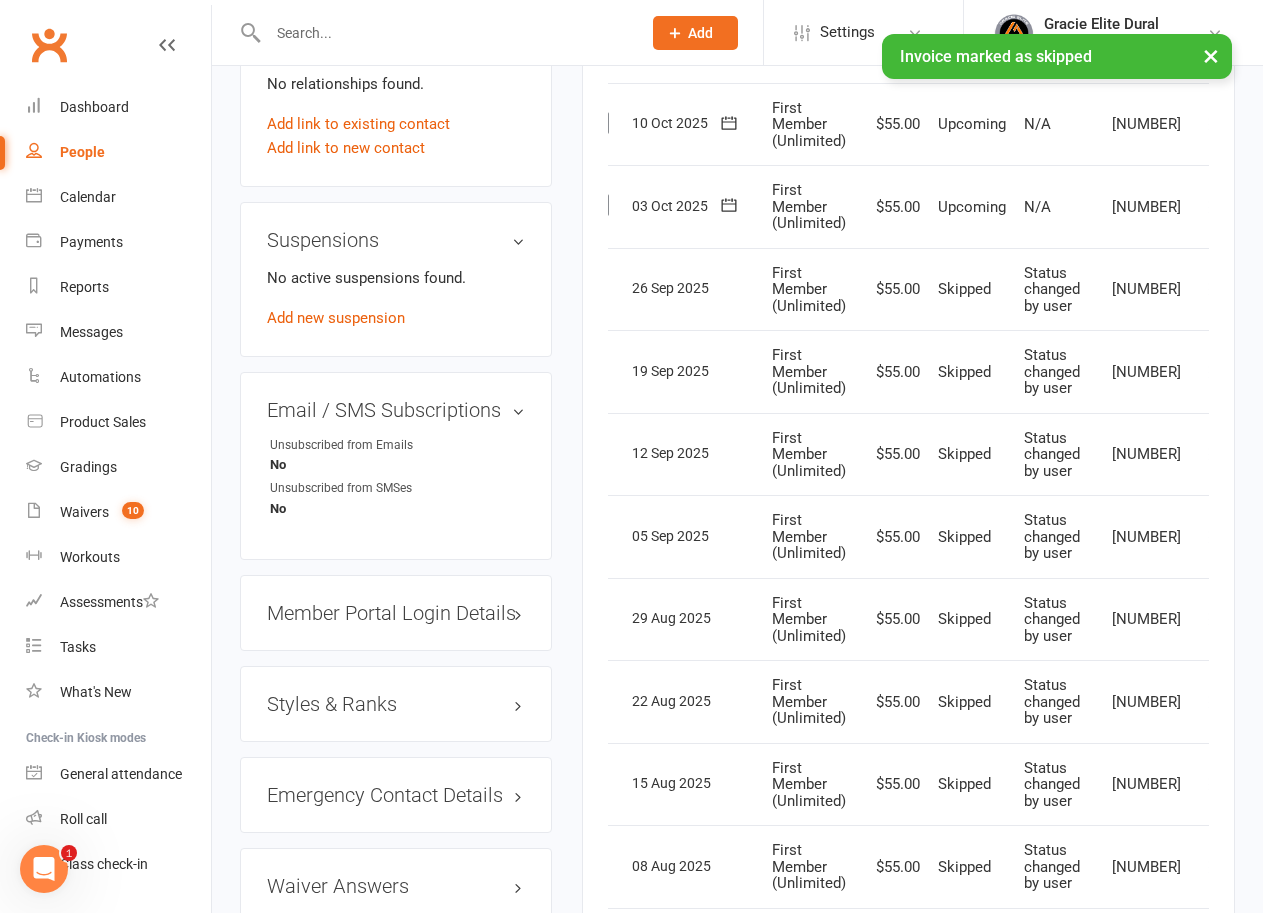 click at bounding box center (1211, 207) 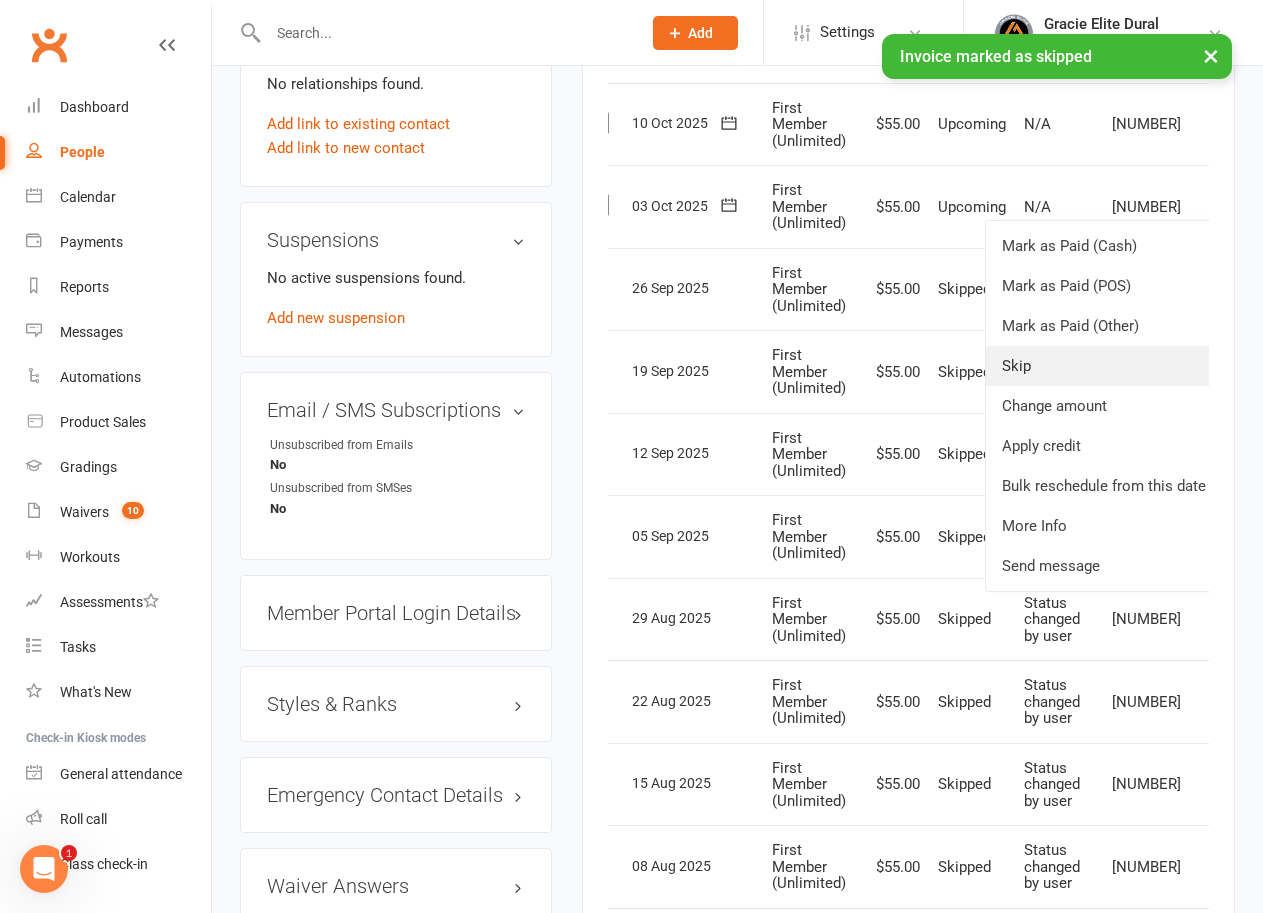 click on "Skip" at bounding box center (1104, 366) 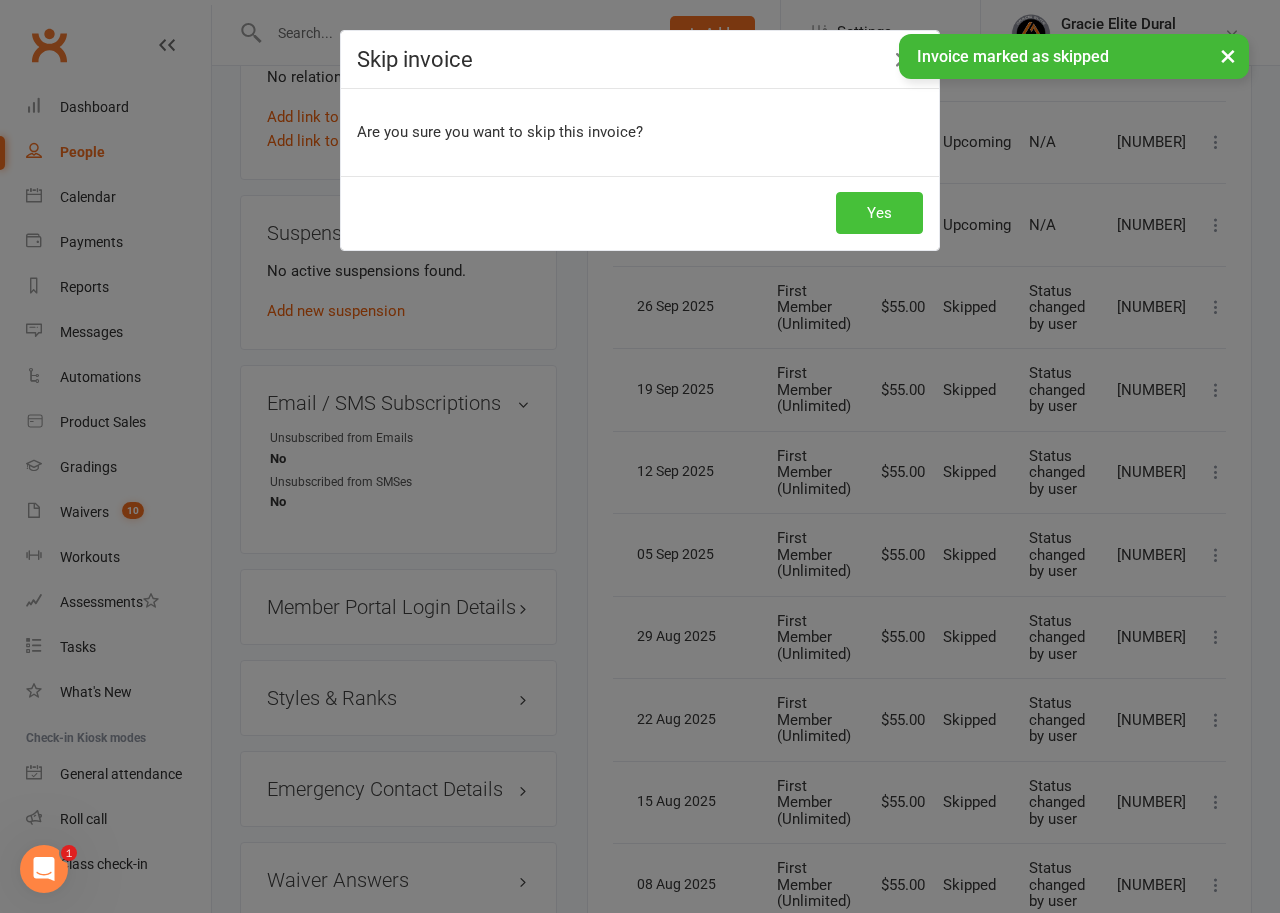click on "Yes" at bounding box center (879, 213) 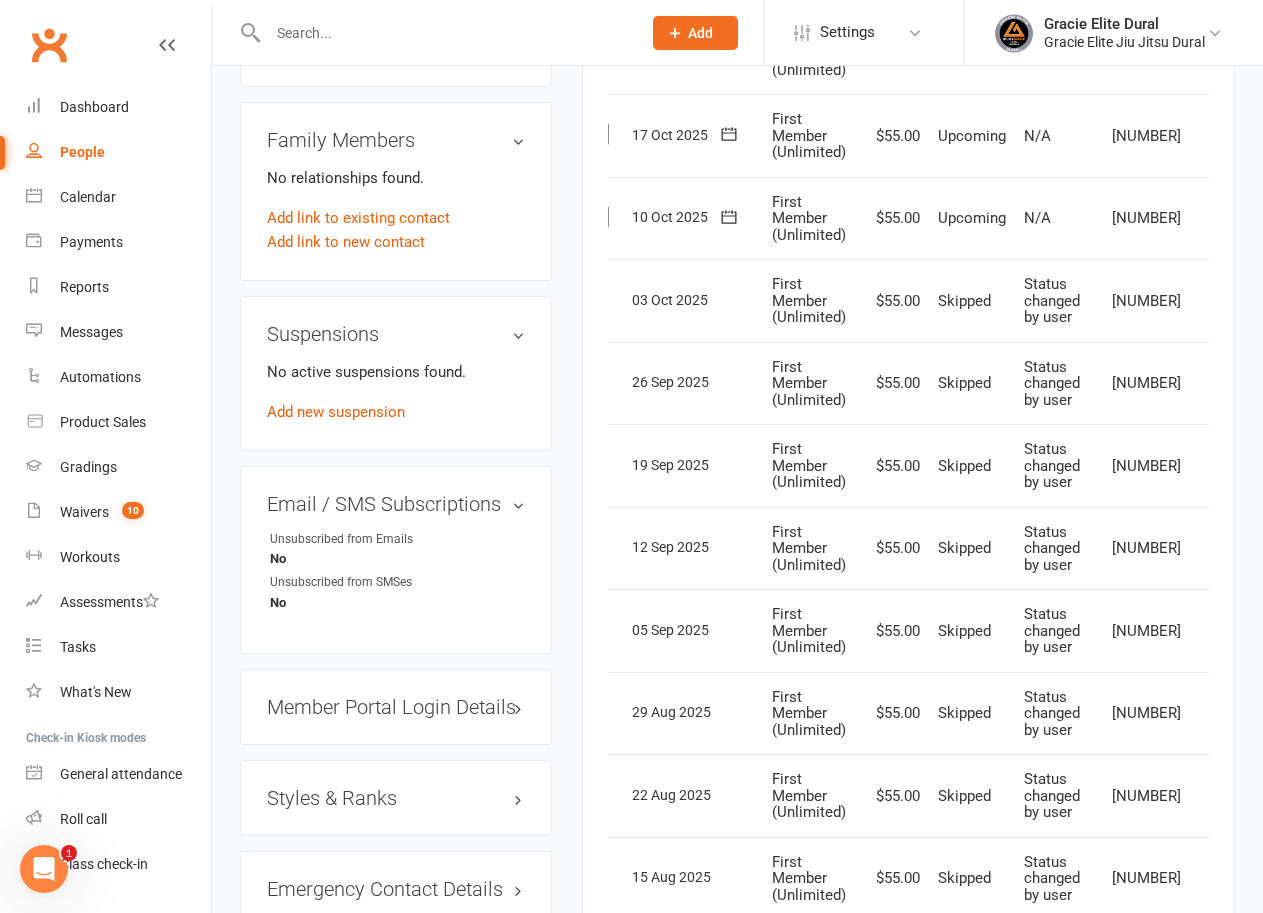 scroll, scrollTop: 1093, scrollLeft: 0, axis: vertical 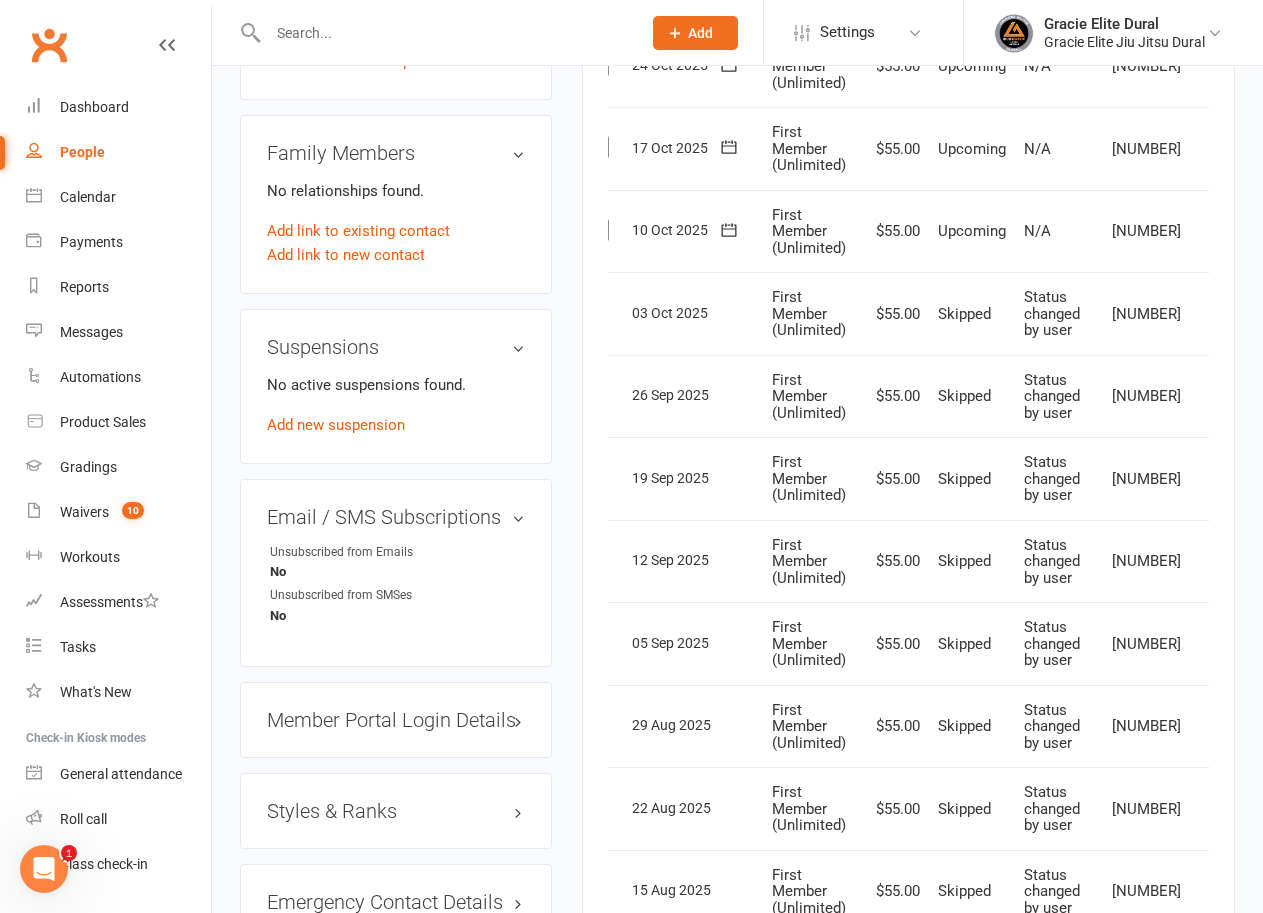 click at bounding box center (1211, 231) 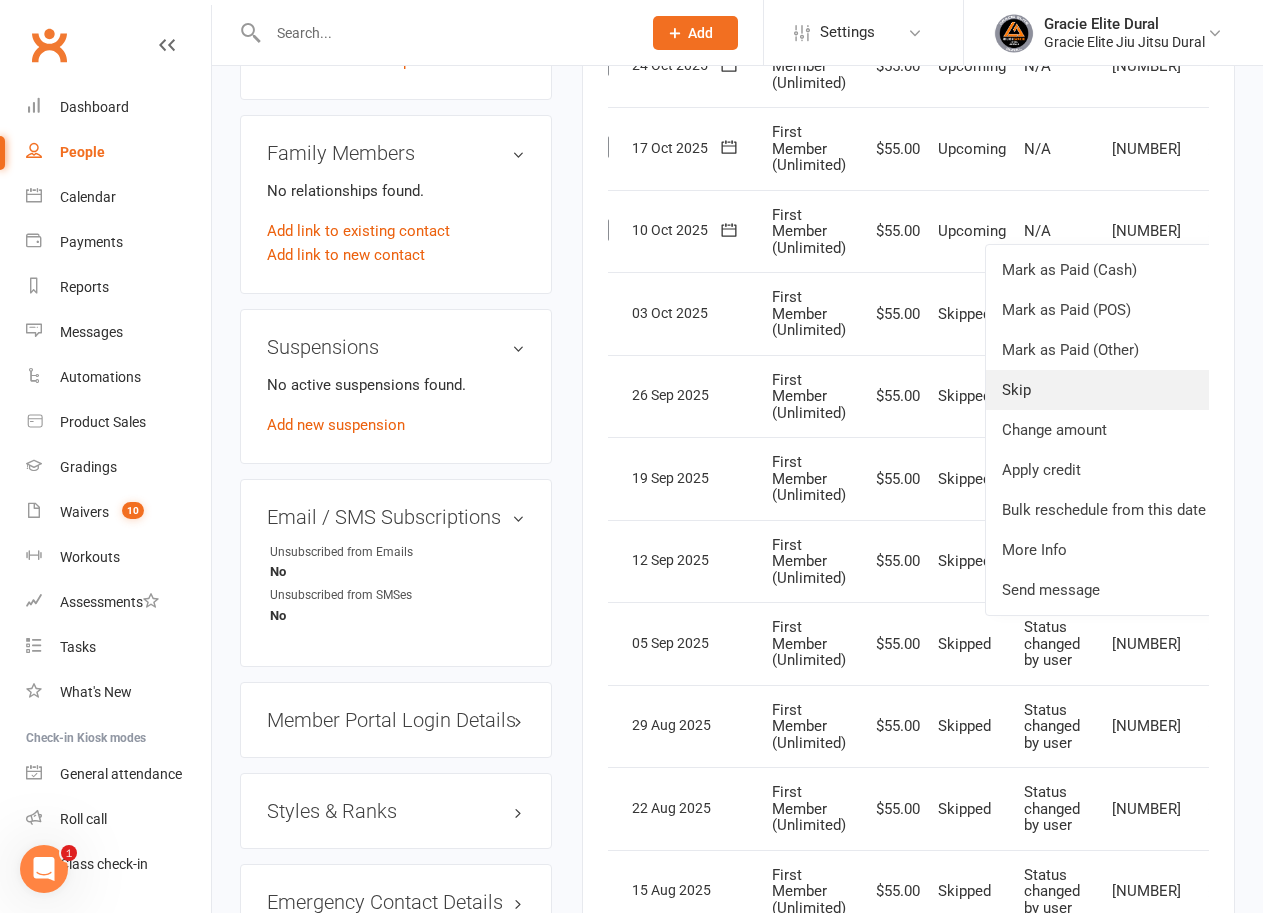 click on "Skip" at bounding box center (1104, 390) 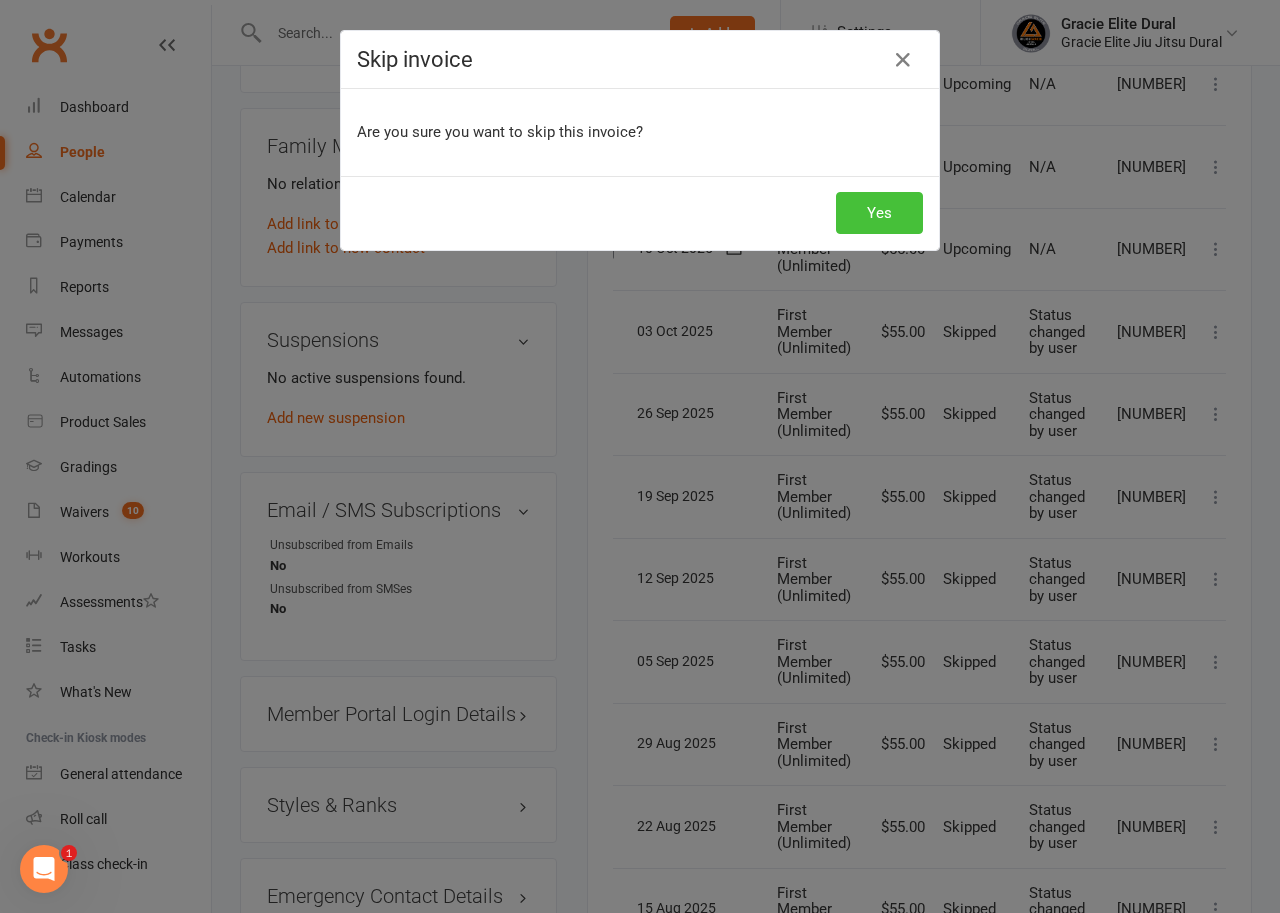 click on "Yes" at bounding box center (879, 213) 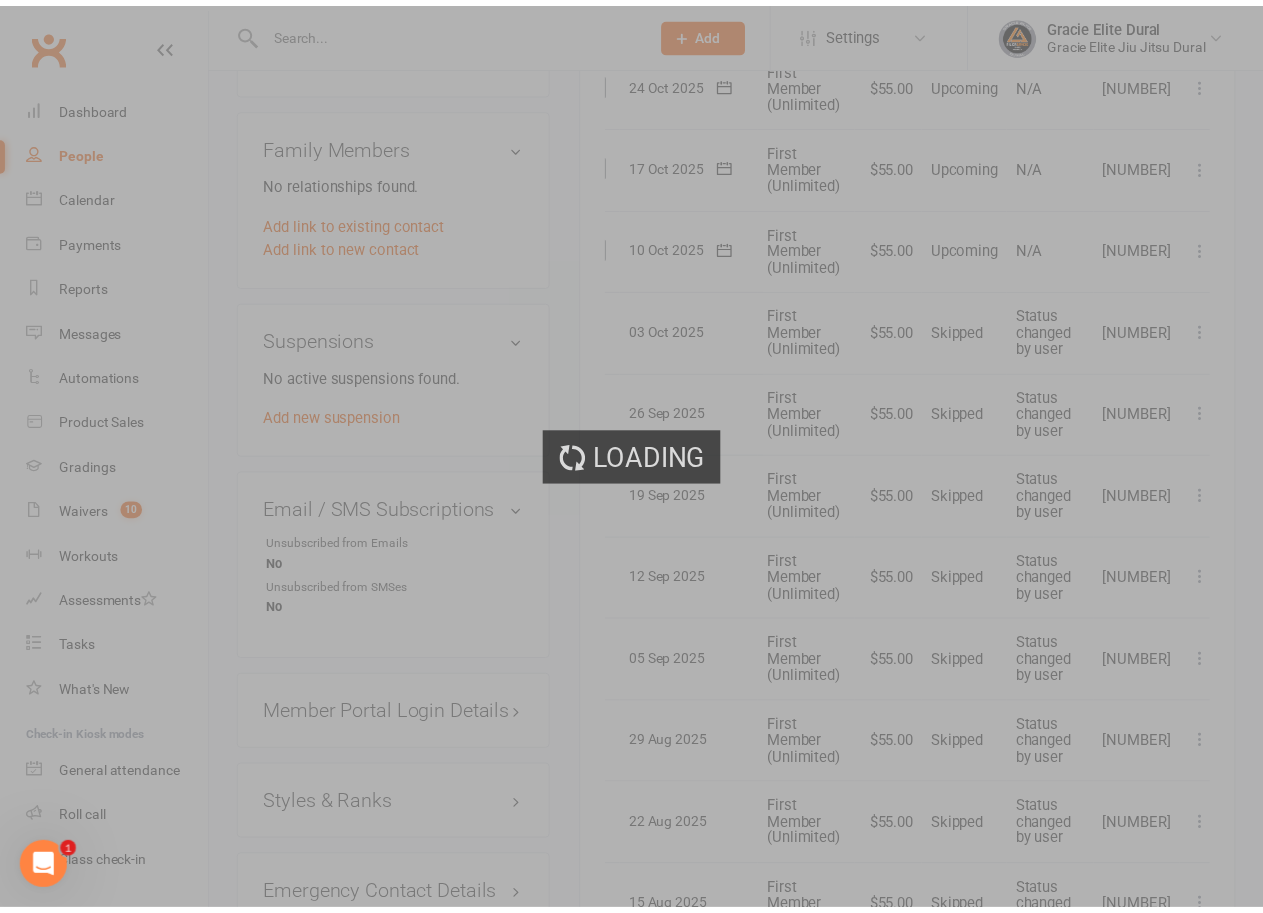 scroll, scrollTop: 1093, scrollLeft: 0, axis: vertical 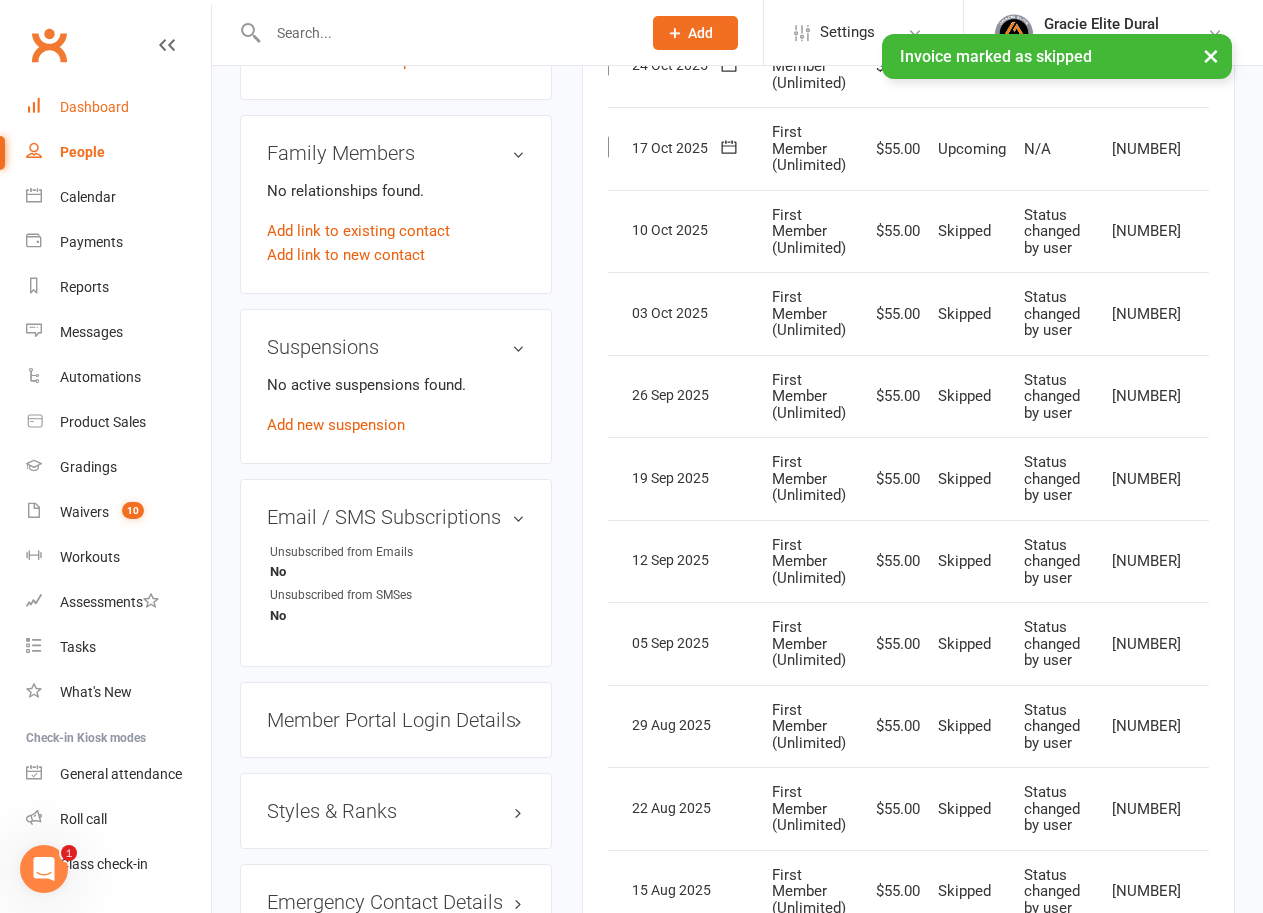 click on "Dashboard" at bounding box center [118, 107] 